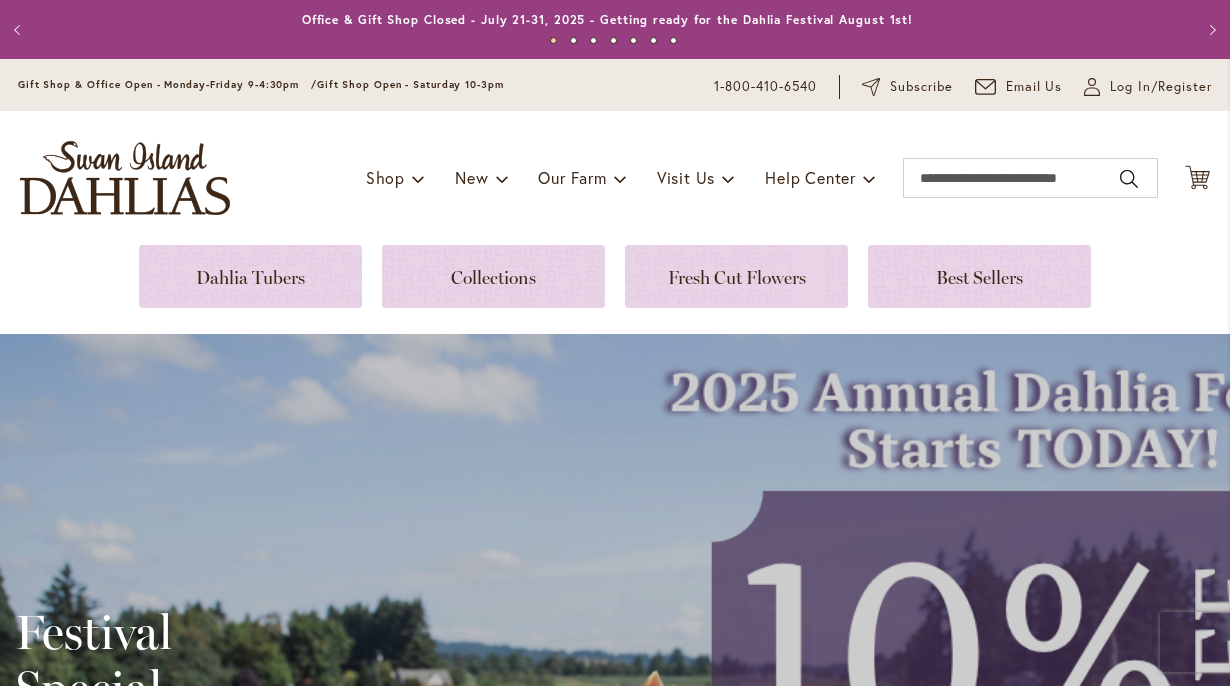 scroll, scrollTop: 0, scrollLeft: 0, axis: both 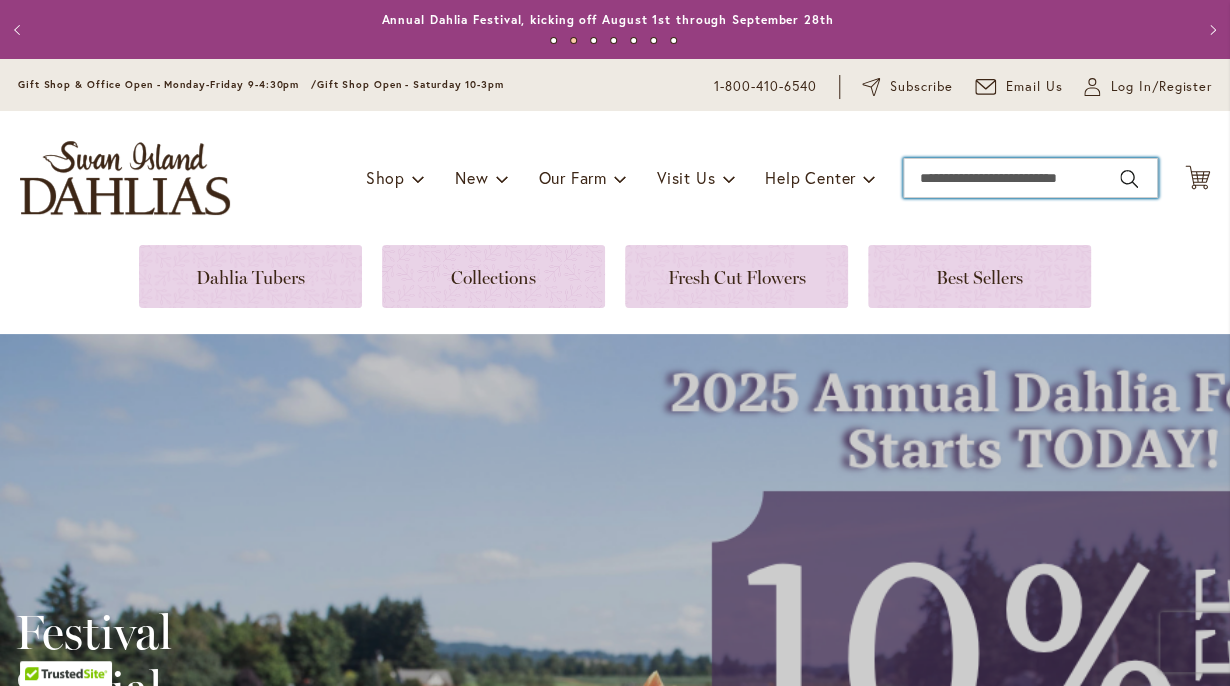 click on "Search" at bounding box center (1030, 178) 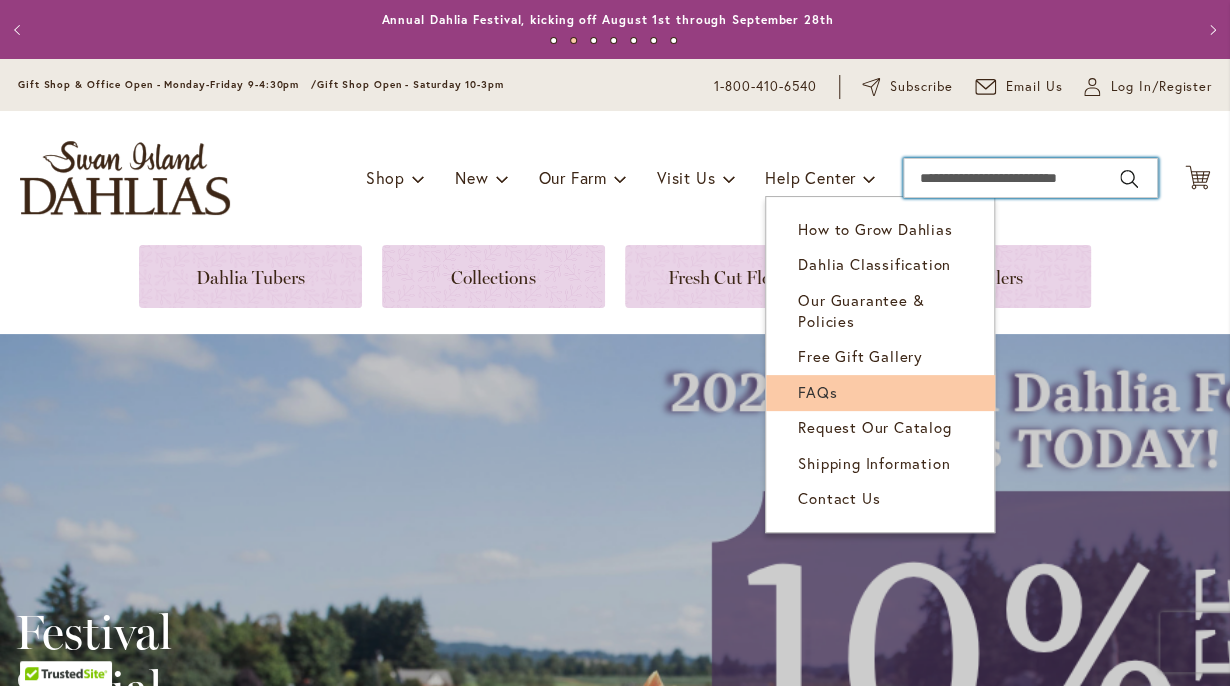 click on "FAQs" at bounding box center [880, 392] 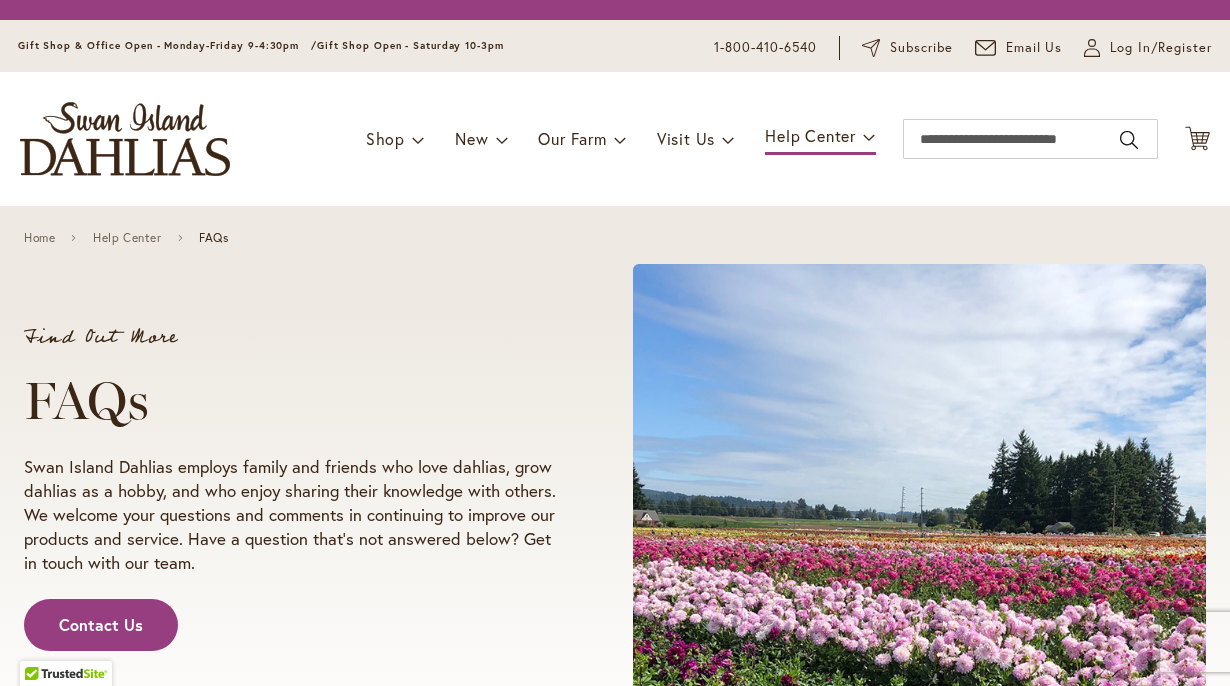 scroll, scrollTop: 0, scrollLeft: 0, axis: both 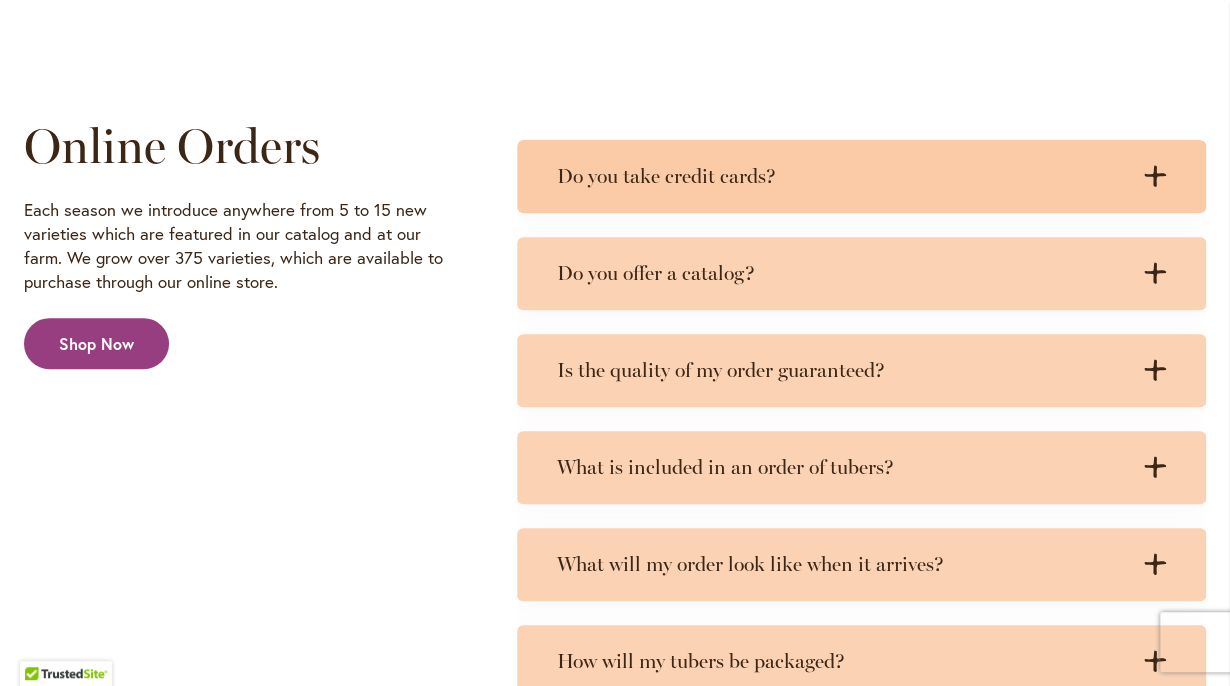 click on "Do you take credit cards?" at bounding box center (841, 176) 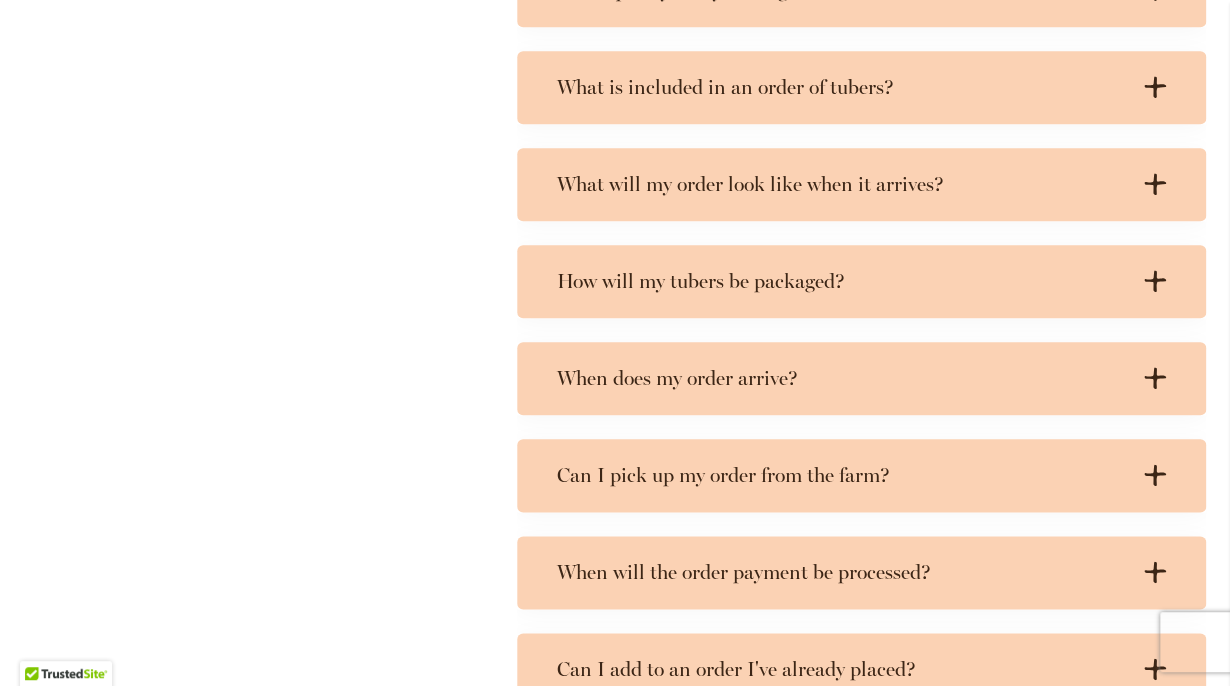 scroll, scrollTop: 3764, scrollLeft: 0, axis: vertical 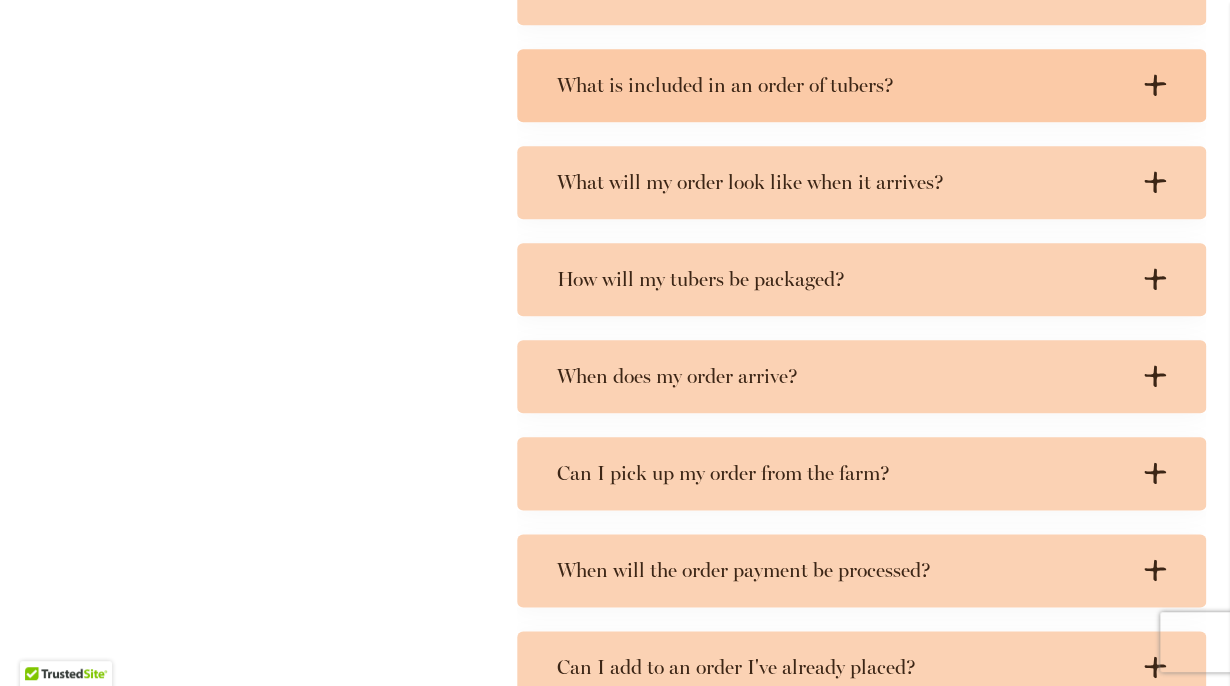 click on "What is included in an order of tubers?
.cls-1 {
fill: #3c2616;
stroke-width: 0px;
}
.cls-1 {
fill: #3c2616;
stroke-width: 0px;
}" at bounding box center (861, 85) 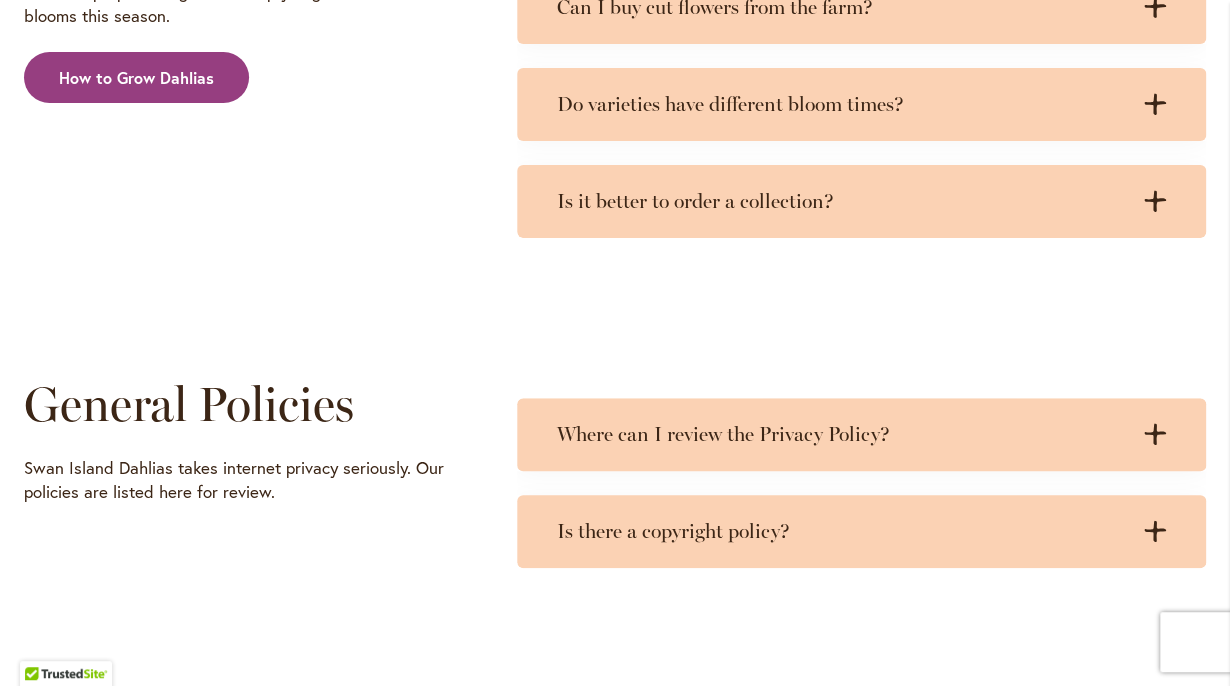 scroll, scrollTop: 6797, scrollLeft: 0, axis: vertical 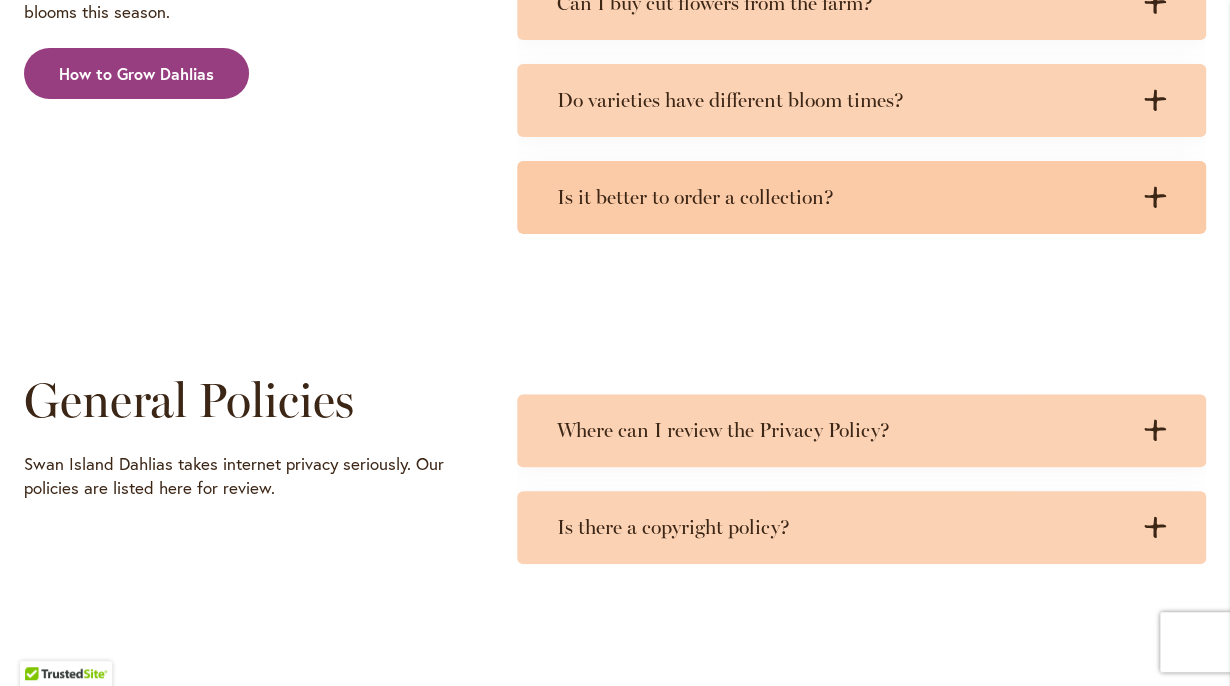 click on "Is it better to order a collection?
.cls-1 {
fill: #3c2616;
stroke-width: 0px;
}
.cls-1 {
fill: #3c2616;
stroke-width: 0px;
}" at bounding box center [861, 197] 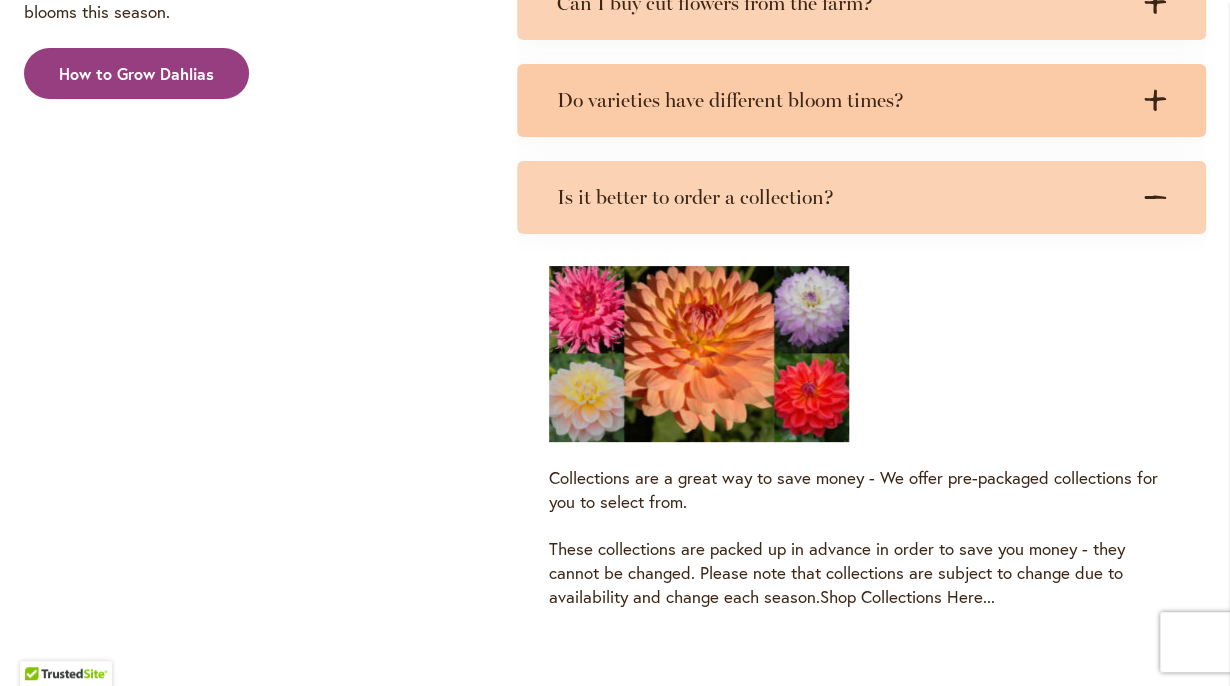 click on "Do varieties have different bloom times?" at bounding box center (841, 100) 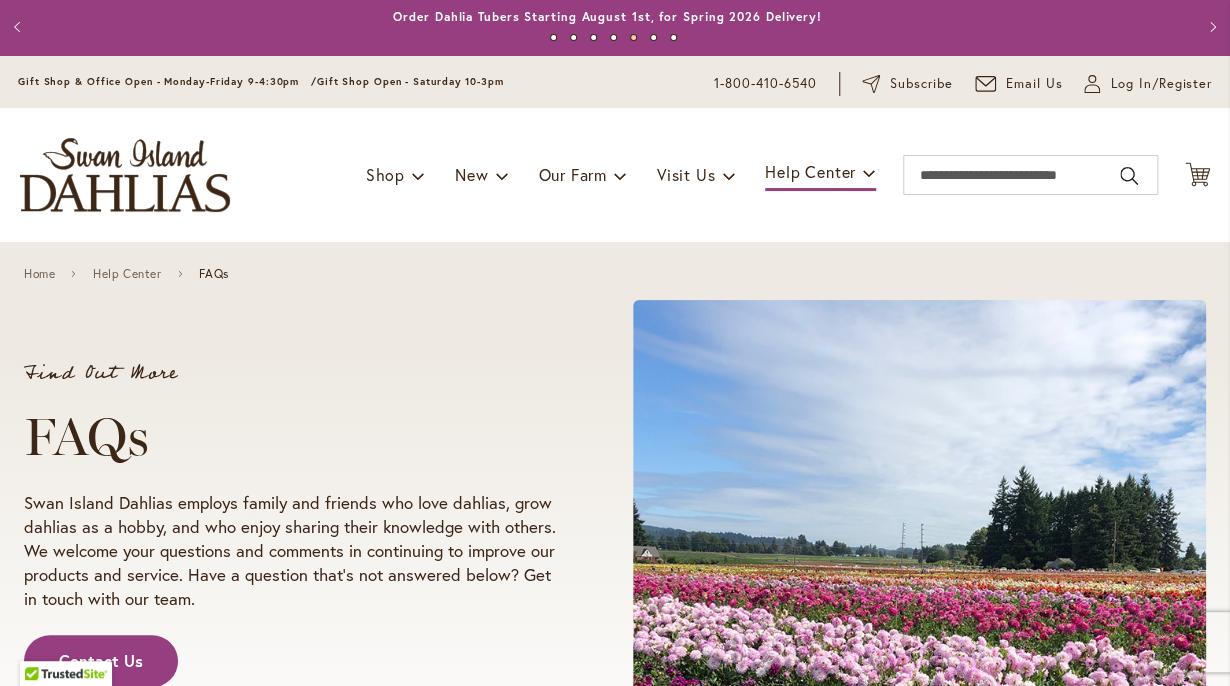 scroll, scrollTop: 0, scrollLeft: 0, axis: both 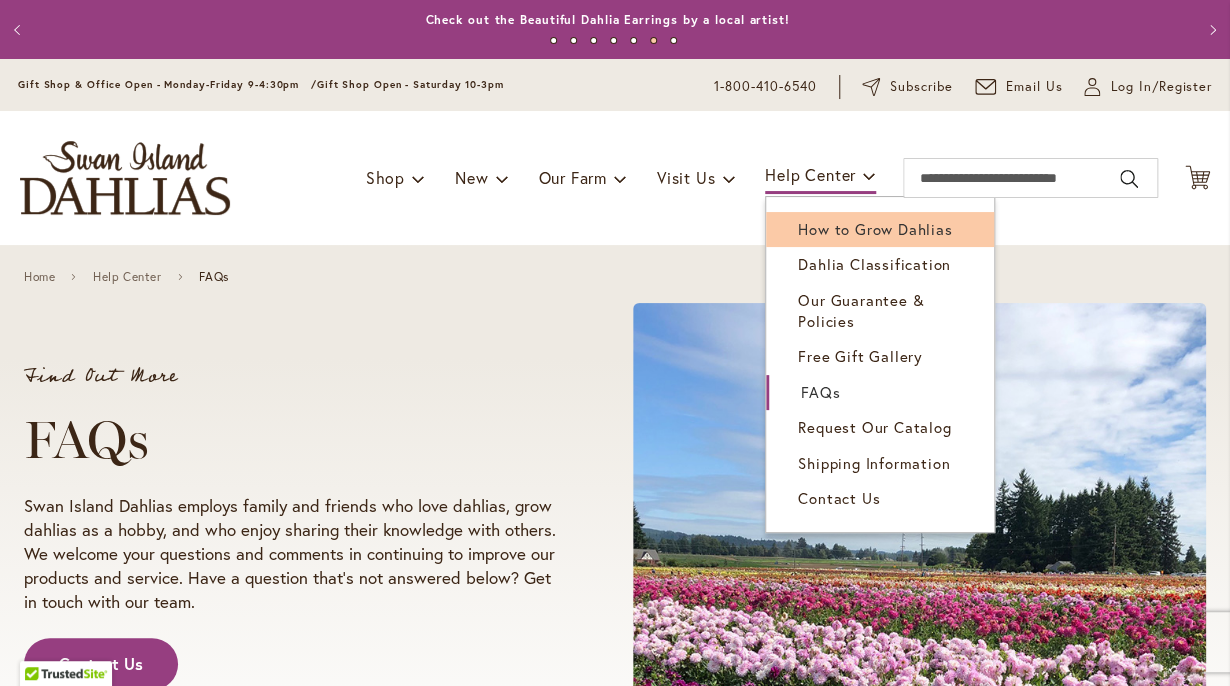 click on "How to Grow Dahlias" at bounding box center [875, 229] 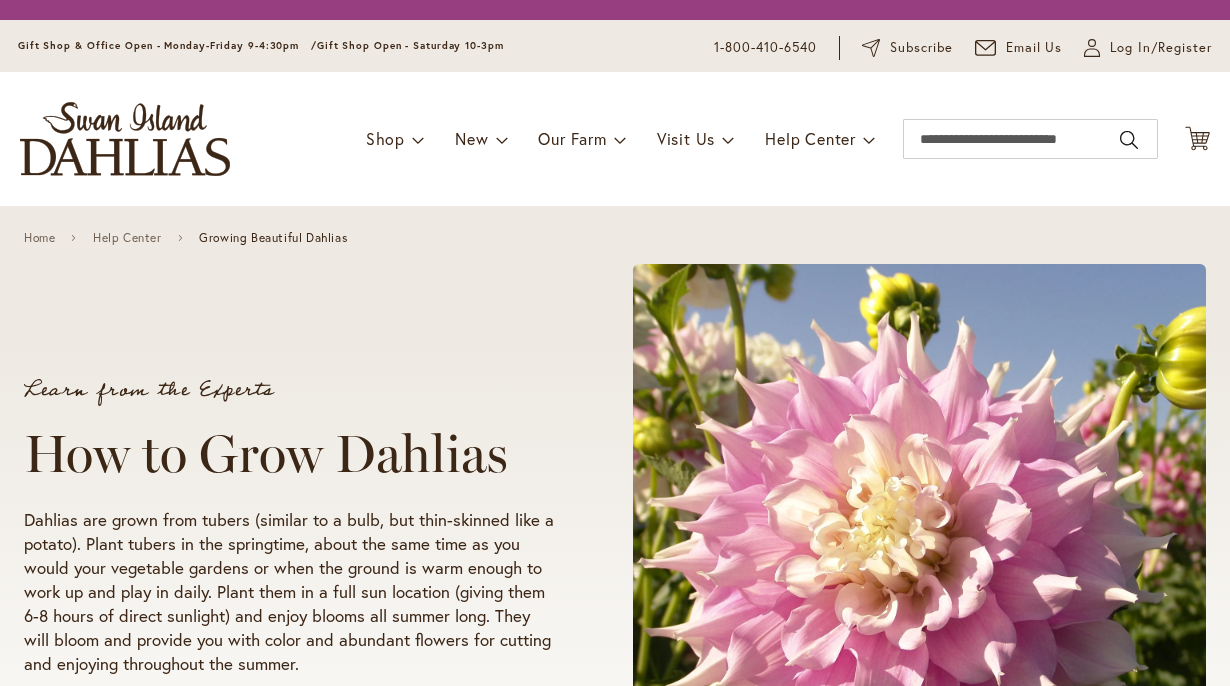 scroll, scrollTop: 0, scrollLeft: 0, axis: both 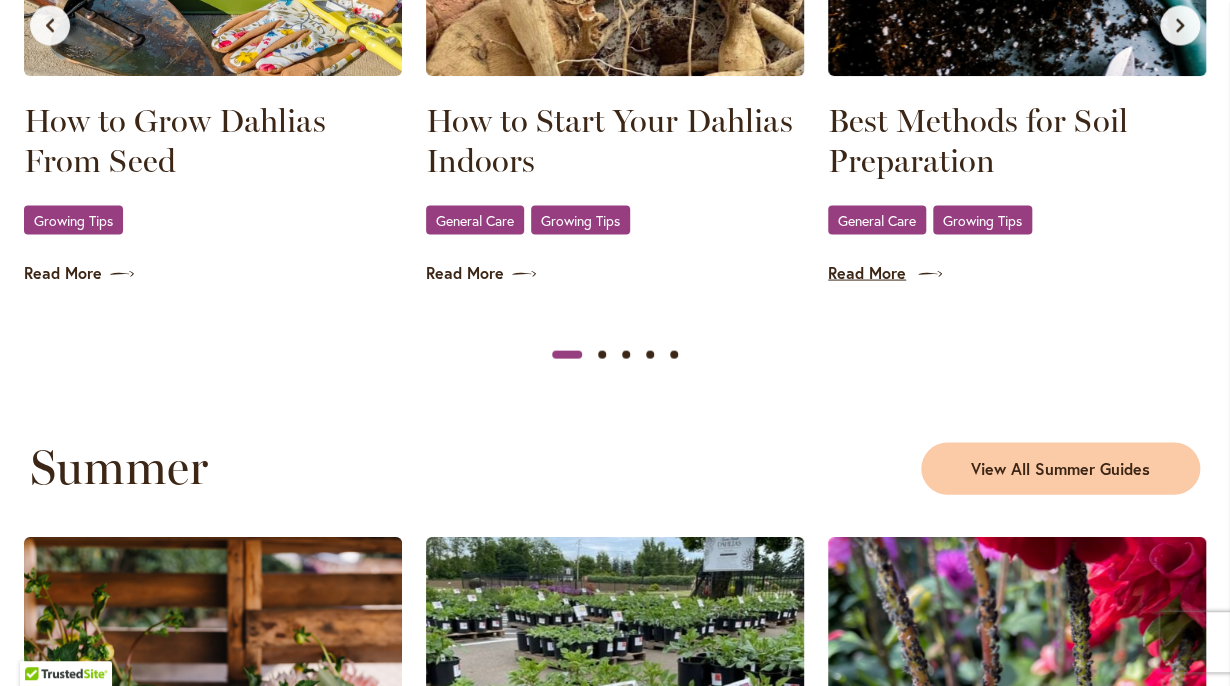 click on "Read More" at bounding box center [1017, 272] 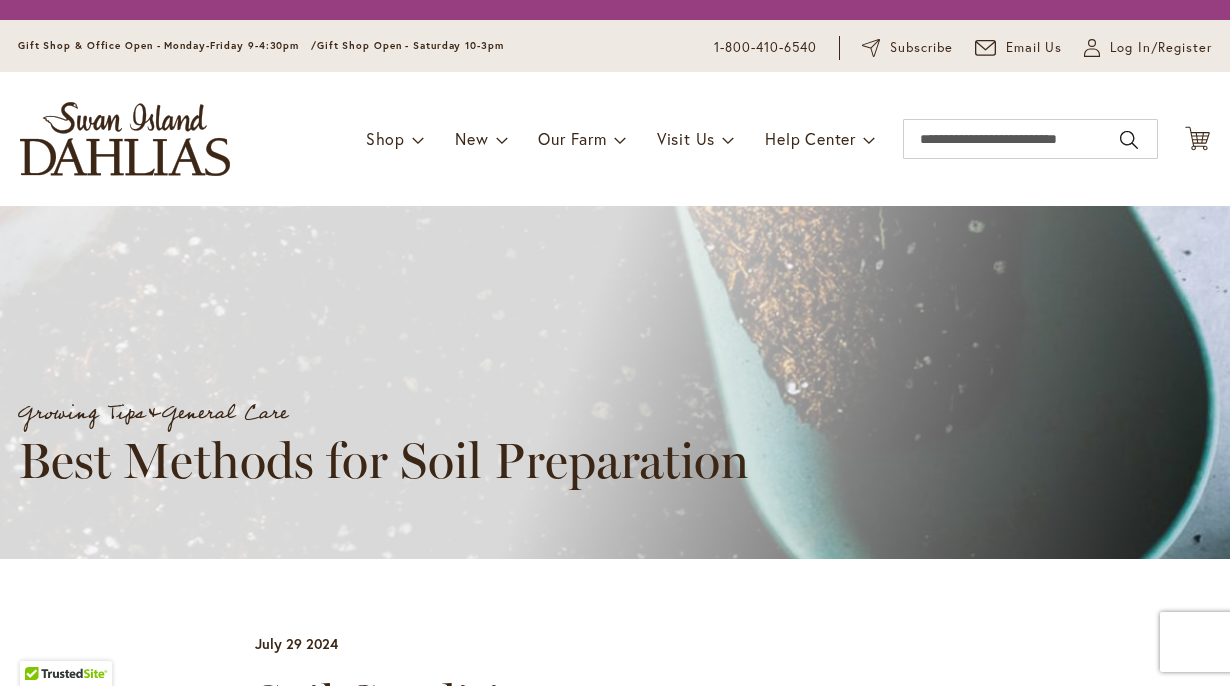 scroll, scrollTop: 0, scrollLeft: 0, axis: both 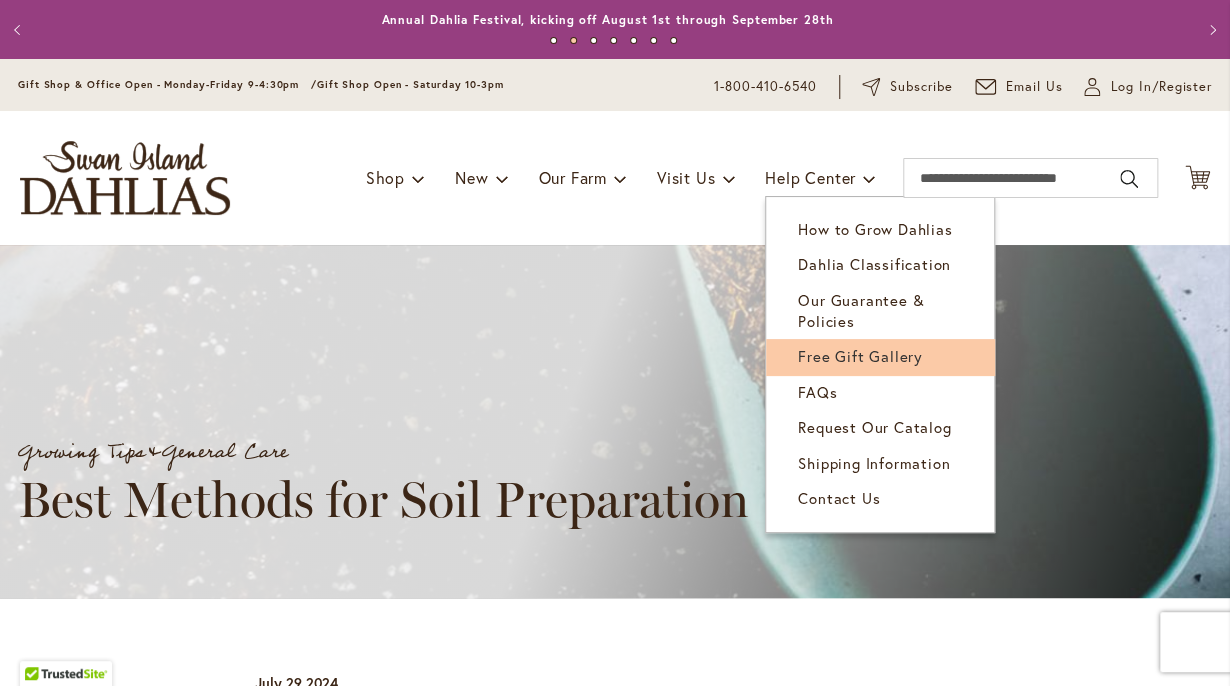 click on "Free Gift Gallery" at bounding box center [860, 356] 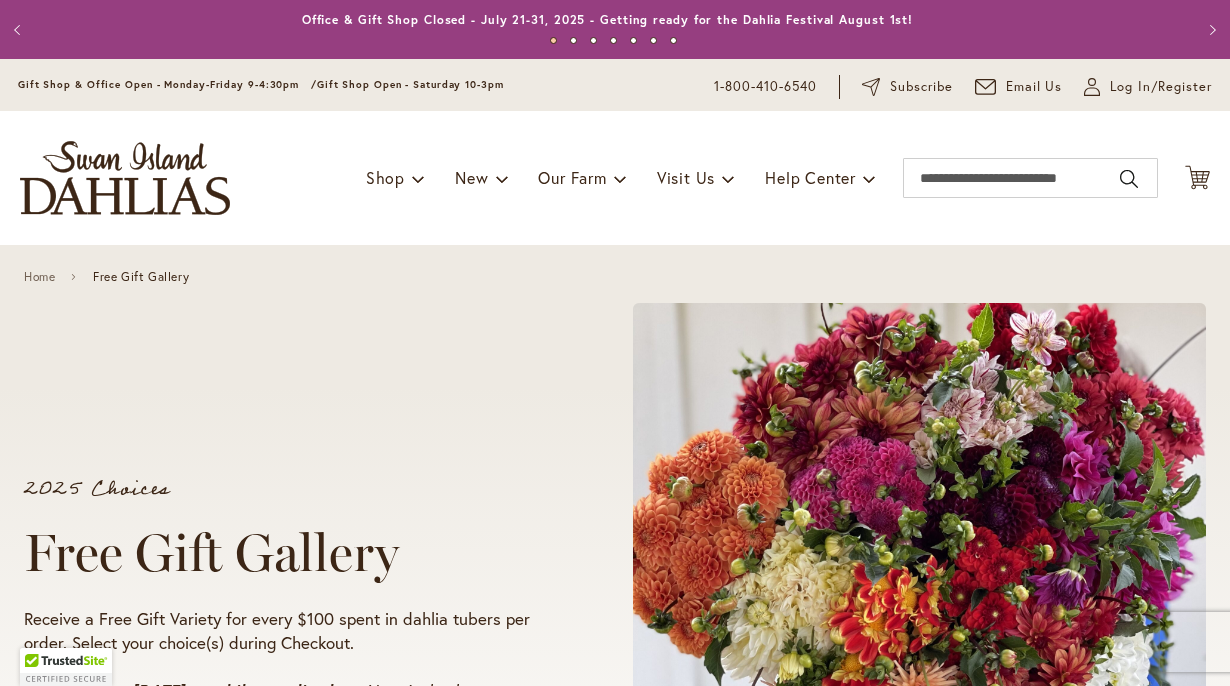 scroll, scrollTop: 0, scrollLeft: 0, axis: both 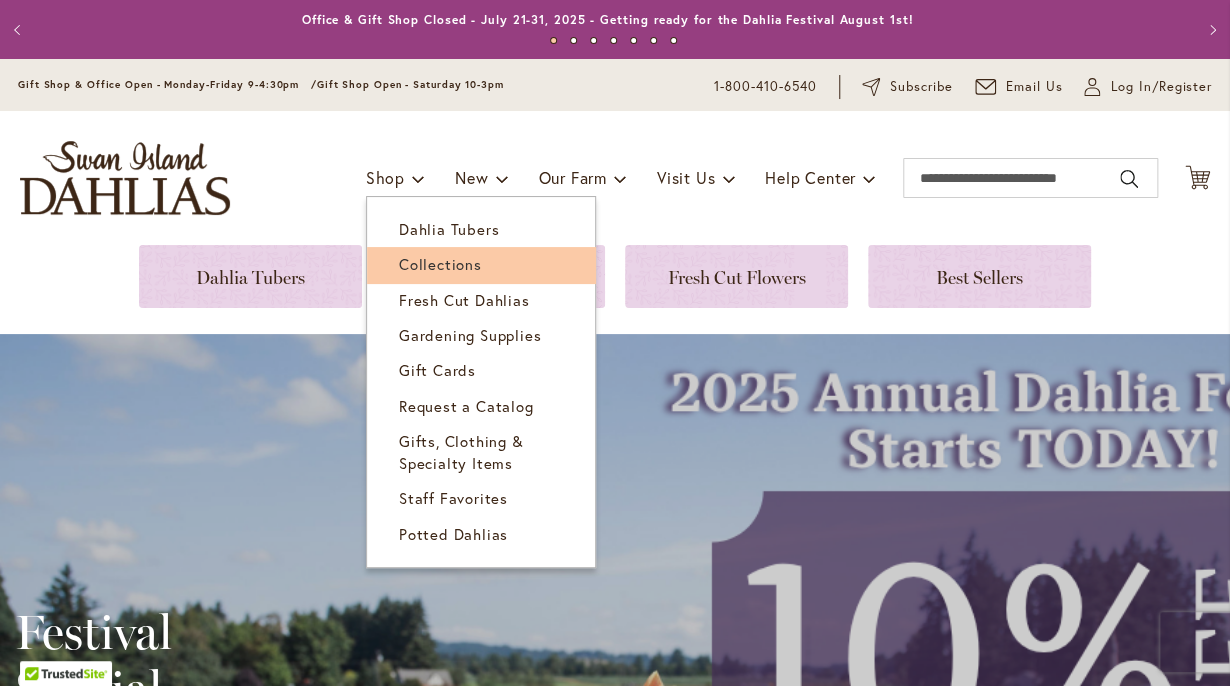 click on "Collections" at bounding box center (440, 264) 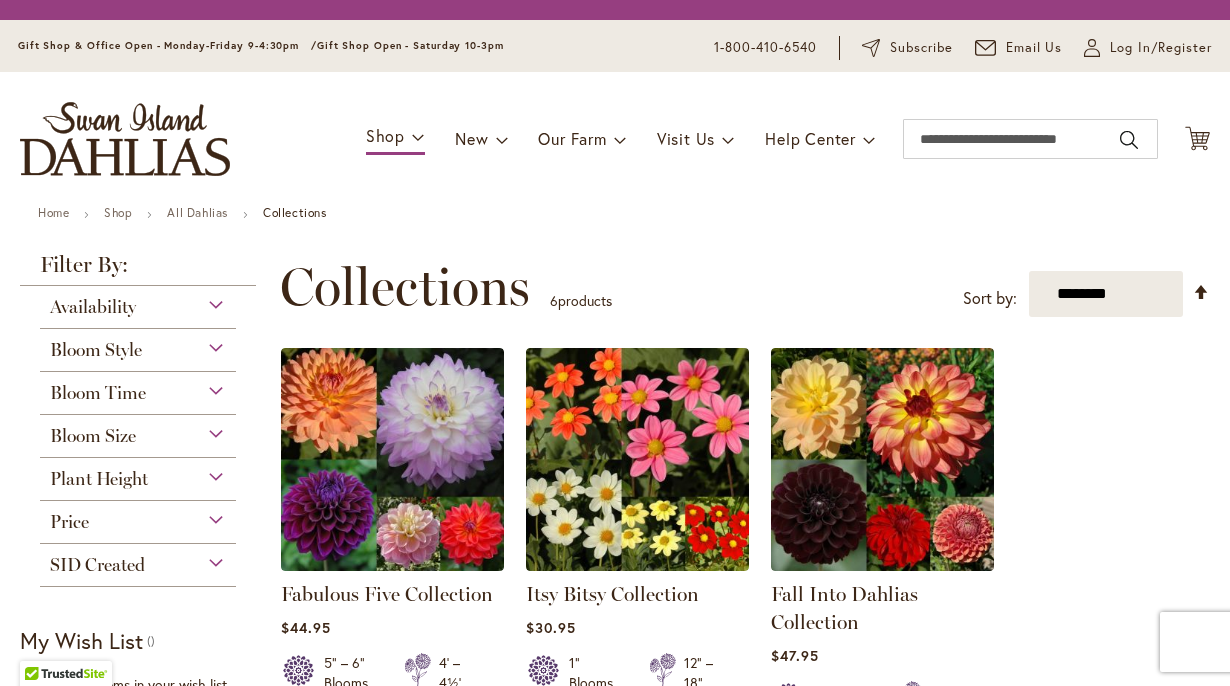 scroll, scrollTop: 0, scrollLeft: 0, axis: both 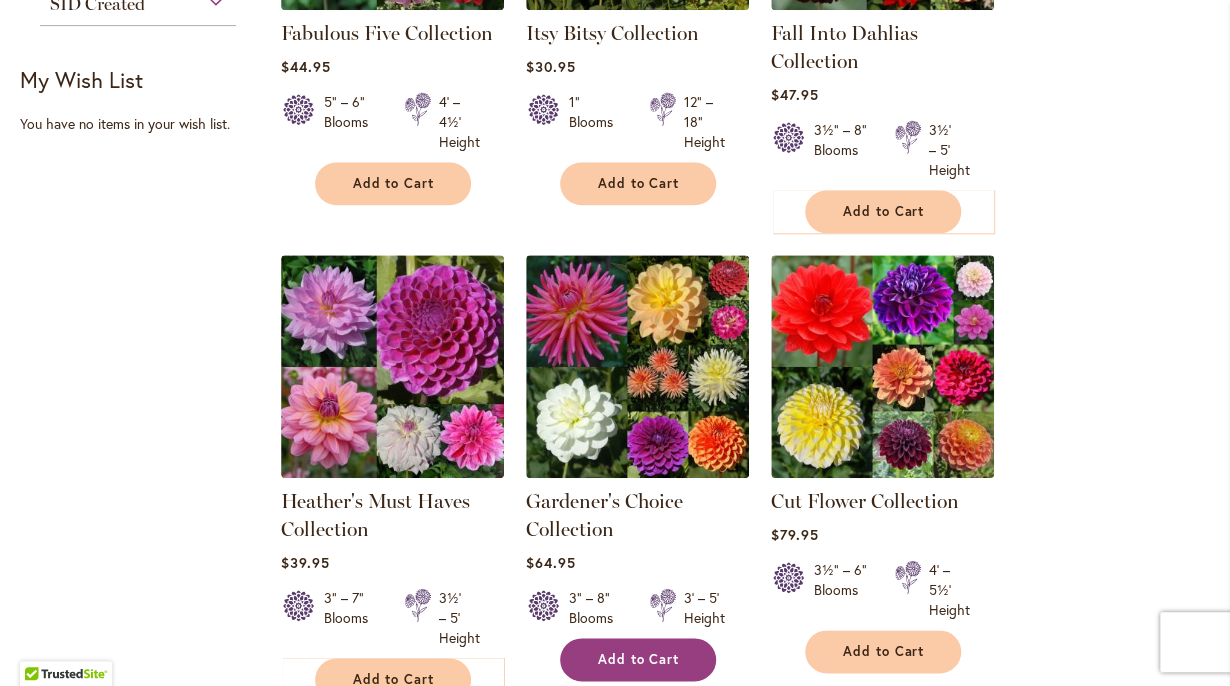 click on "Add to Cart" at bounding box center (638, 659) 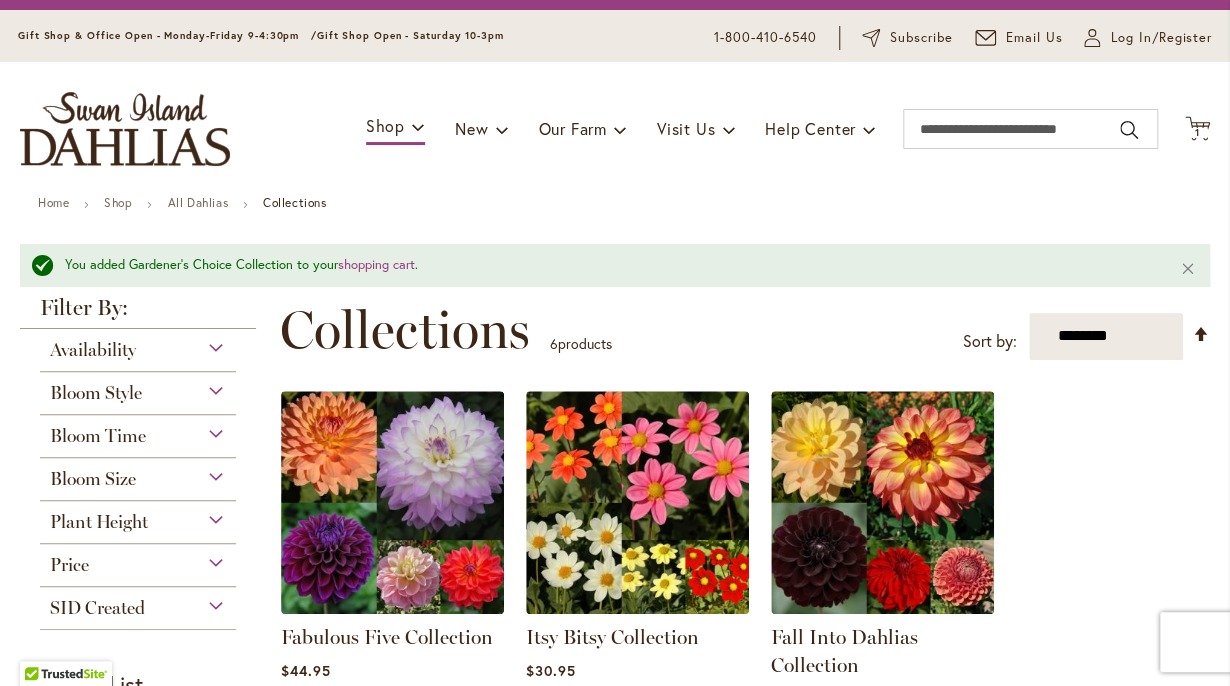 scroll, scrollTop: 0, scrollLeft: 0, axis: both 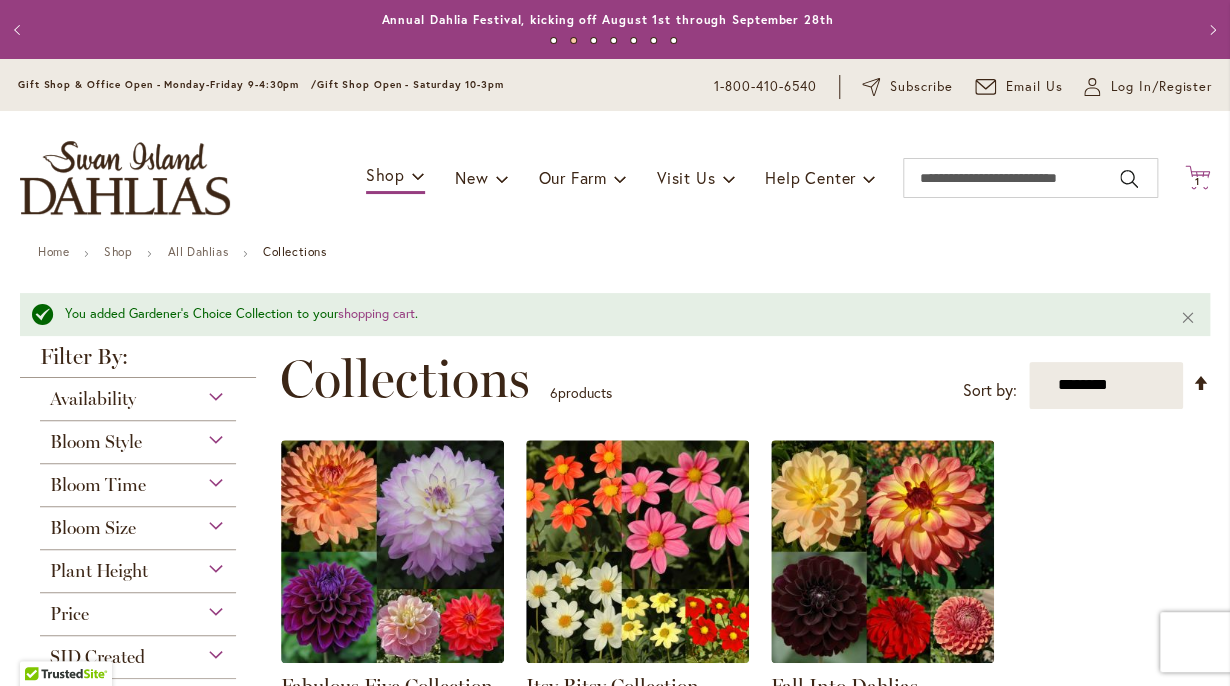 click on "1" at bounding box center [1197, 181] 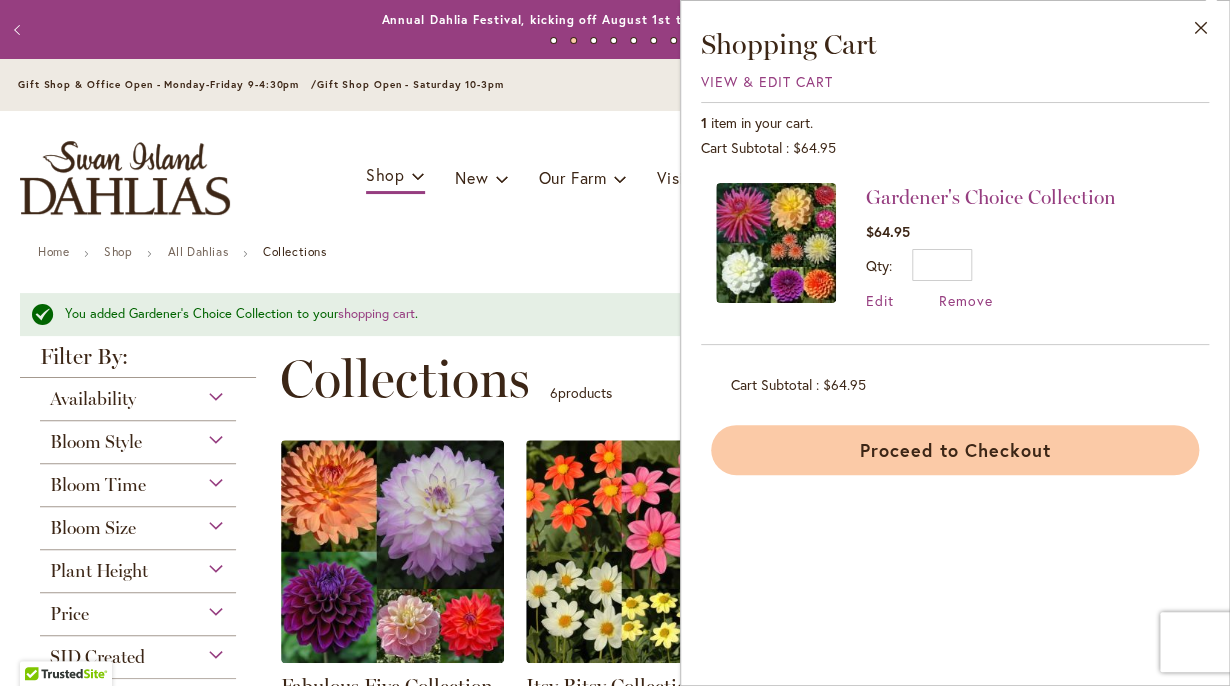 click on "Proceed to Checkout" at bounding box center [955, 450] 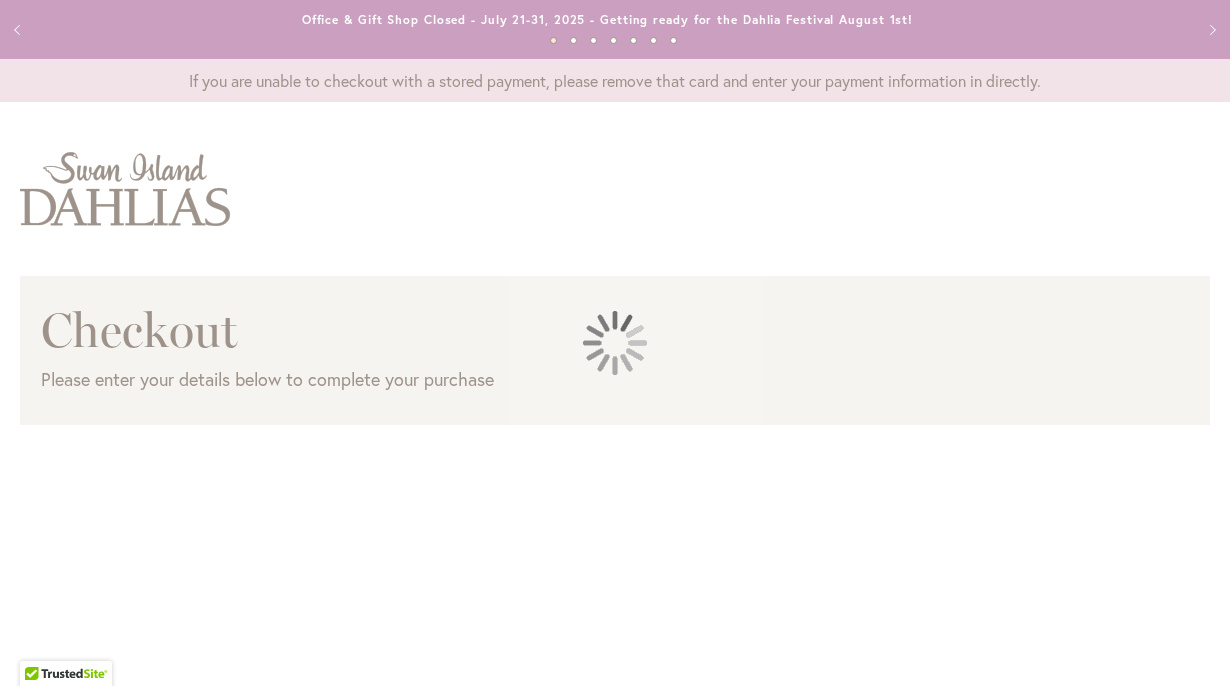 scroll, scrollTop: 0, scrollLeft: 0, axis: both 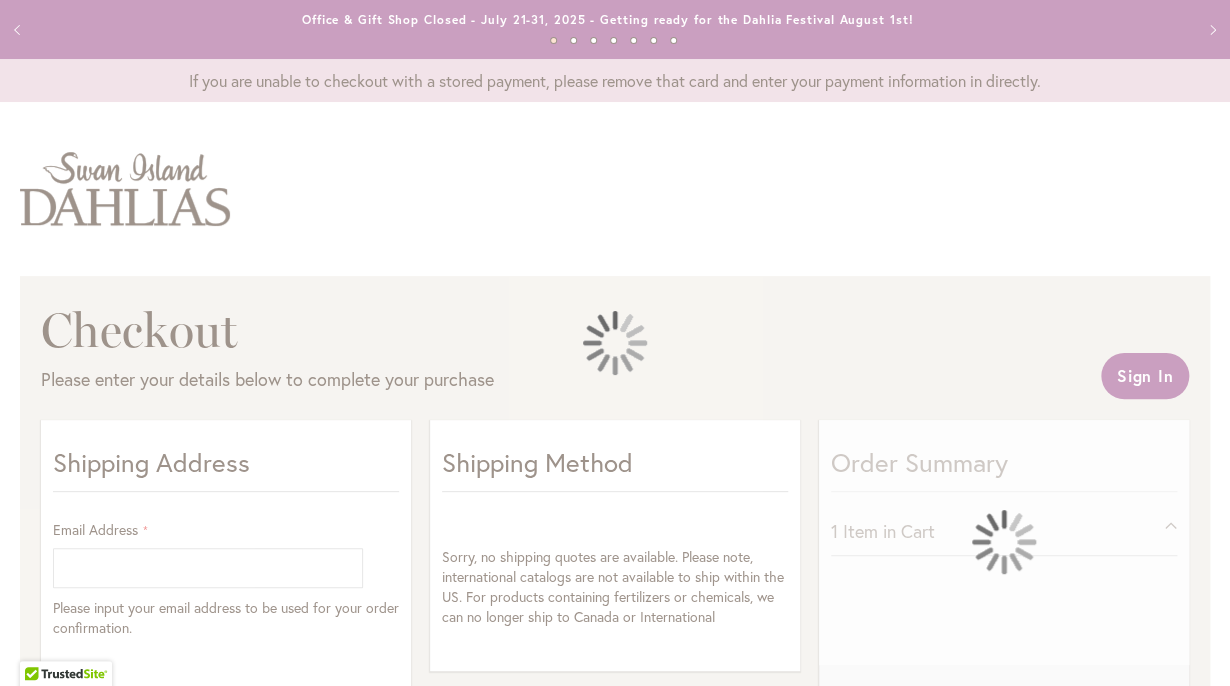 select on "**" 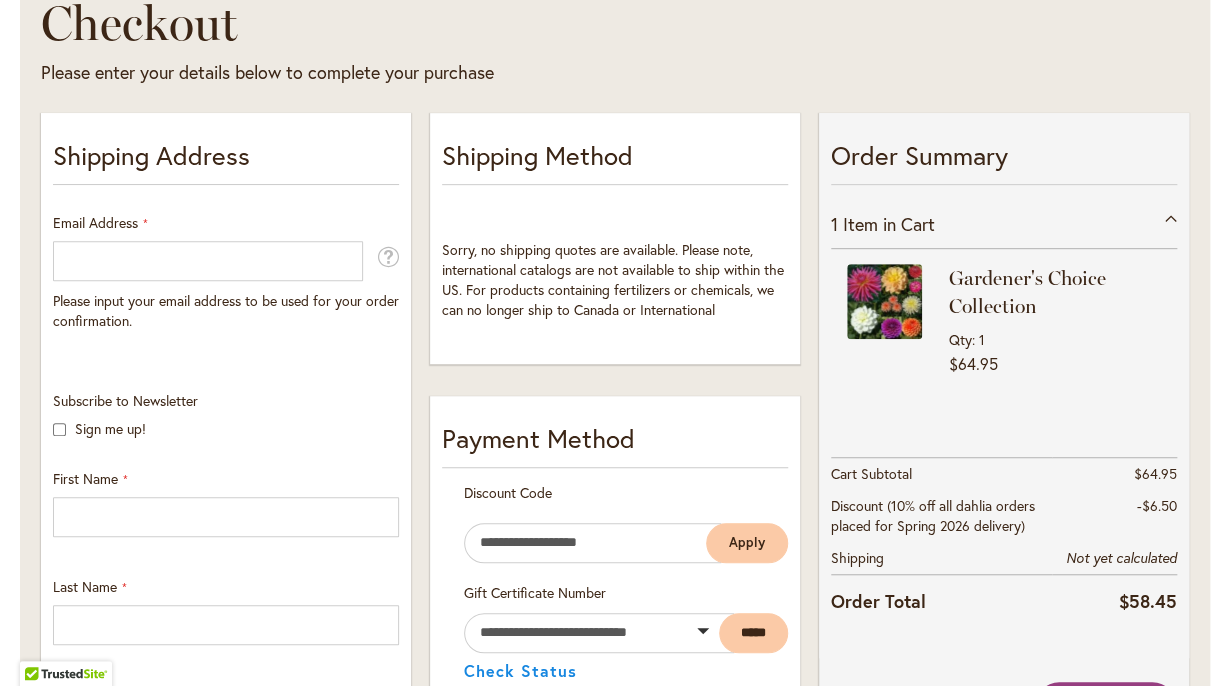 scroll, scrollTop: 308, scrollLeft: 0, axis: vertical 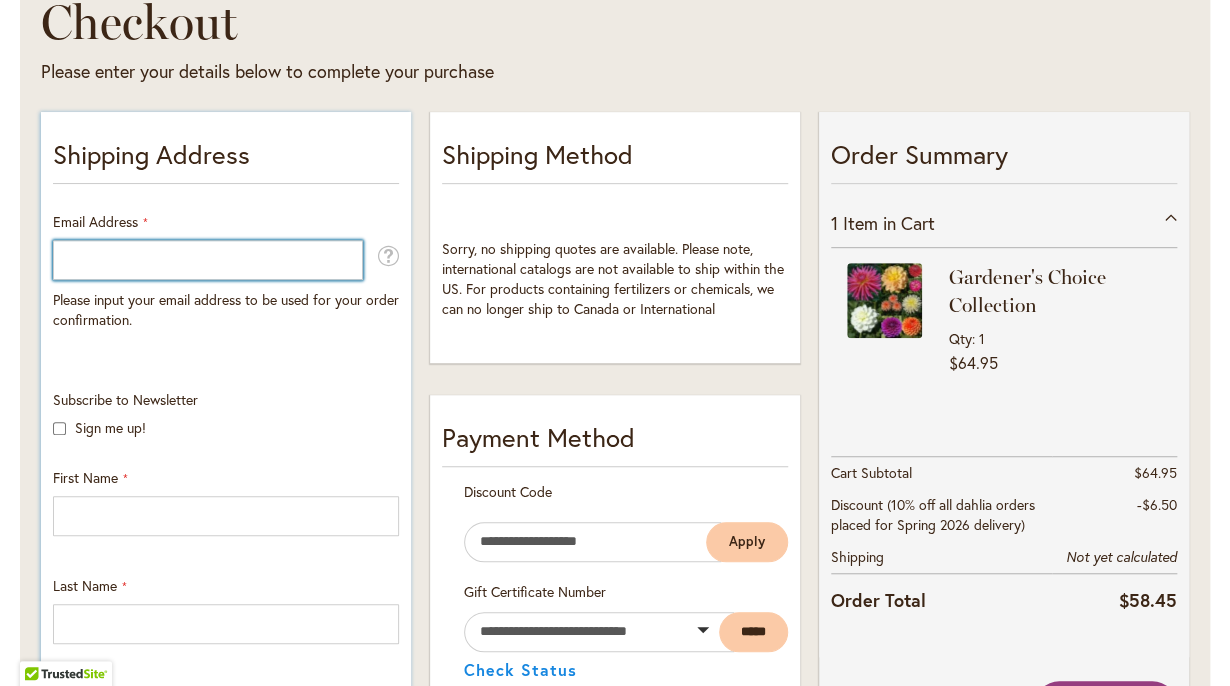 click on "Email Address" at bounding box center [208, 260] 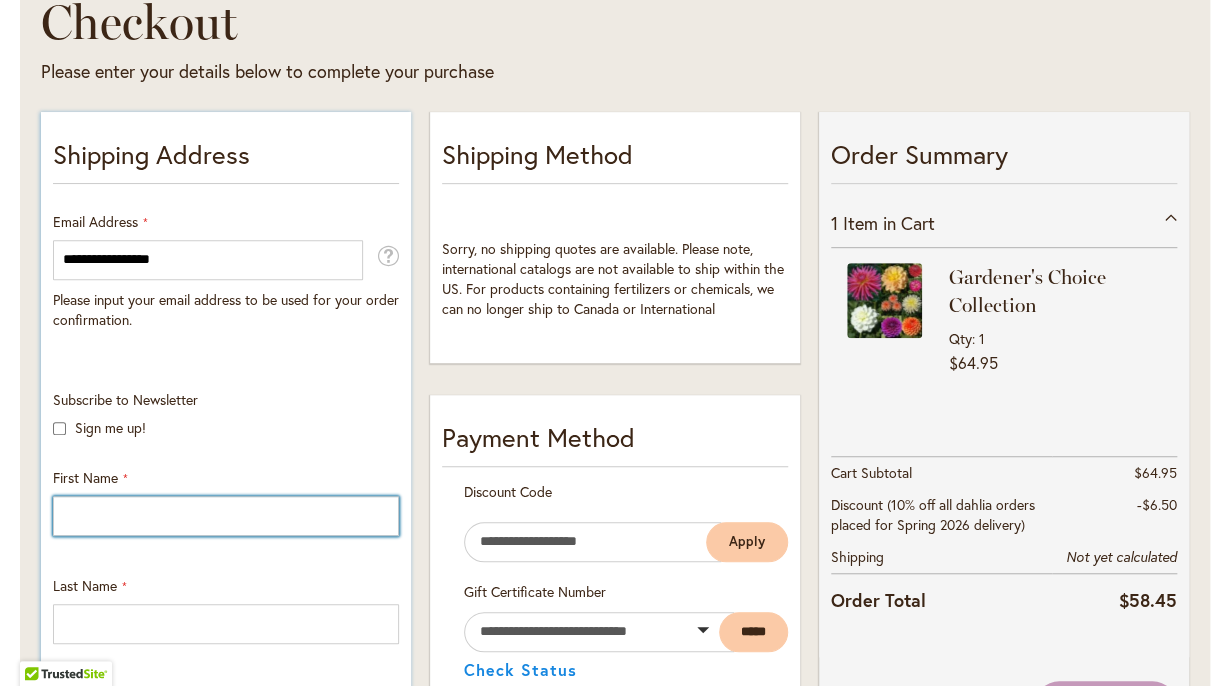 click on "First Name" at bounding box center [226, 516] 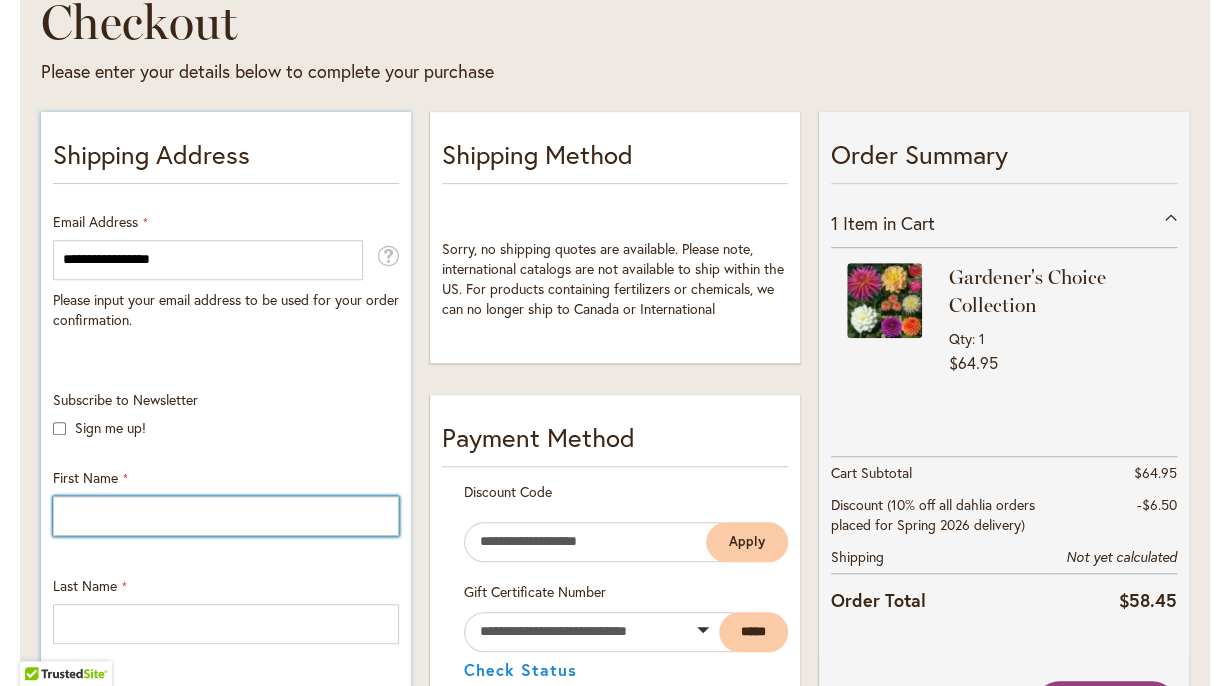type on "*****" 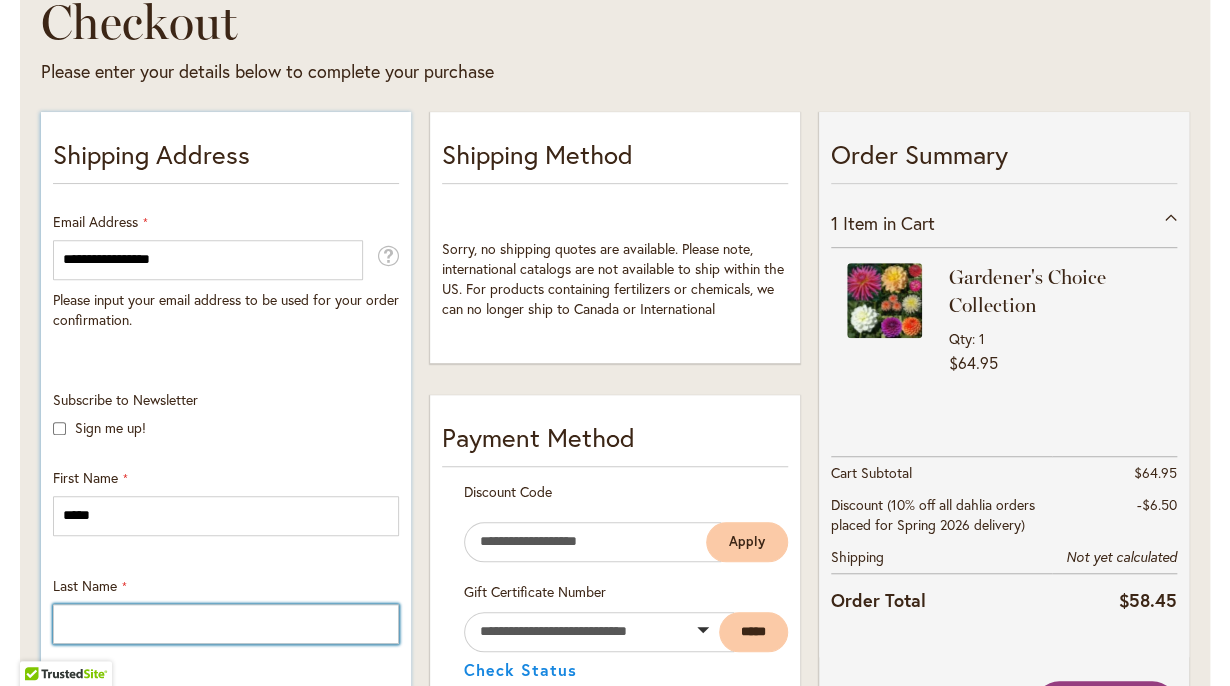 type on "******" 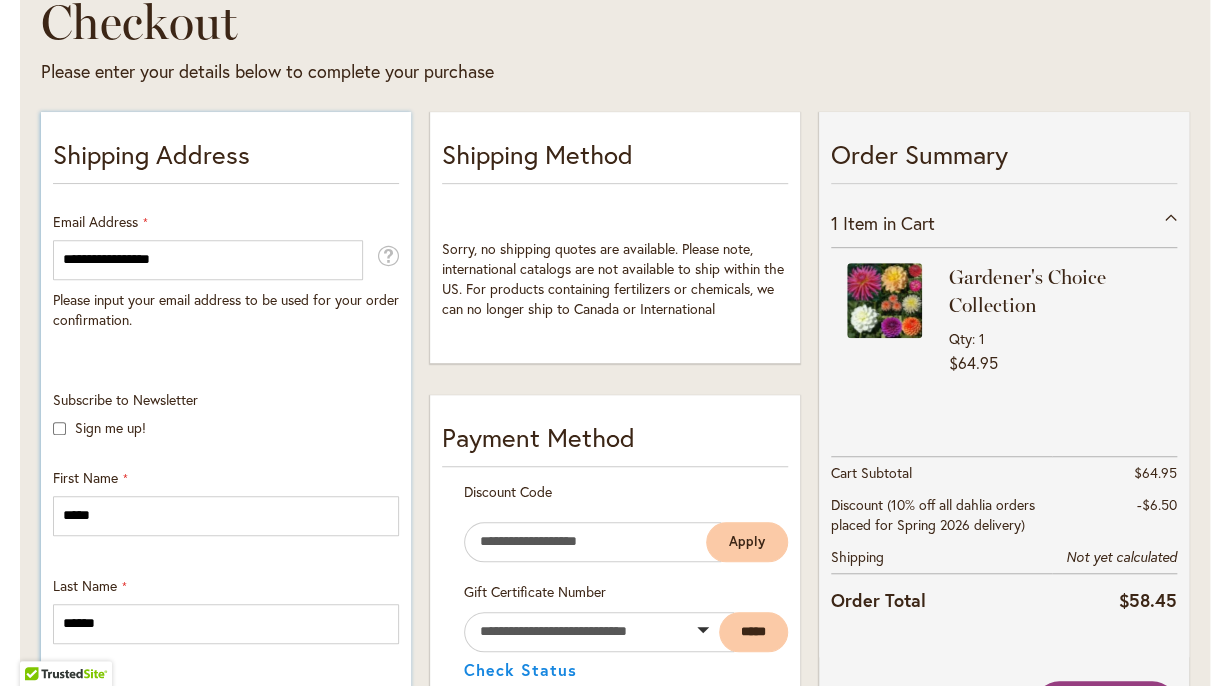 type on "**********" 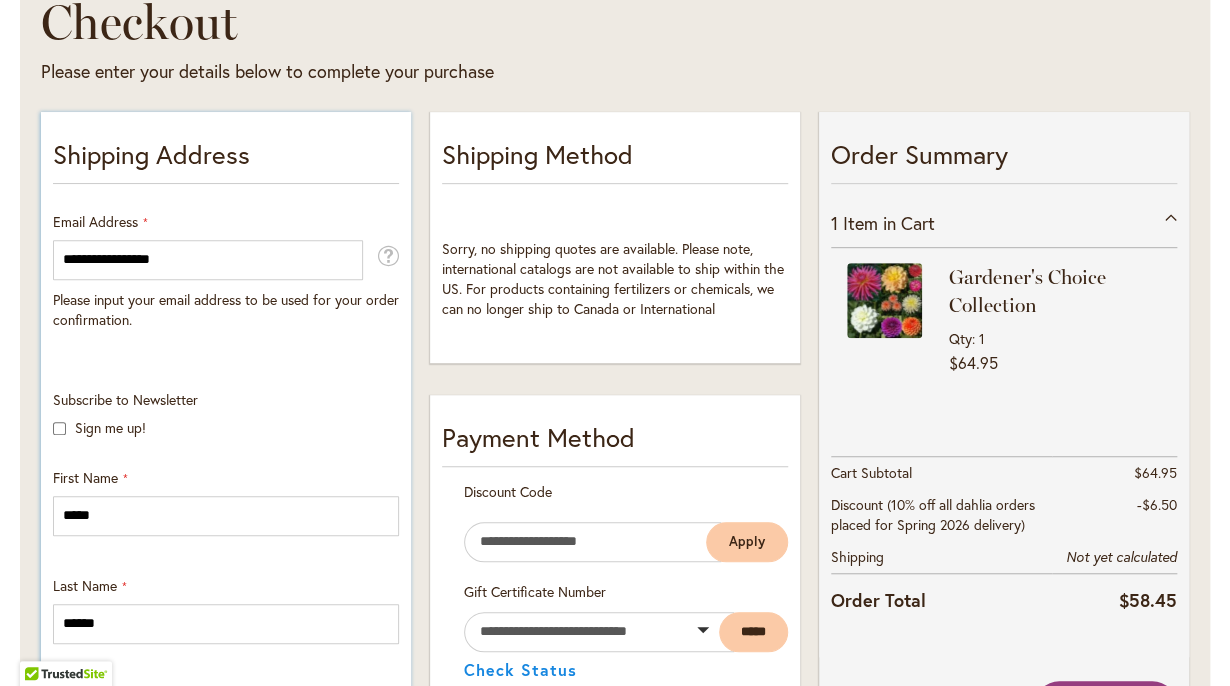 select on "**" 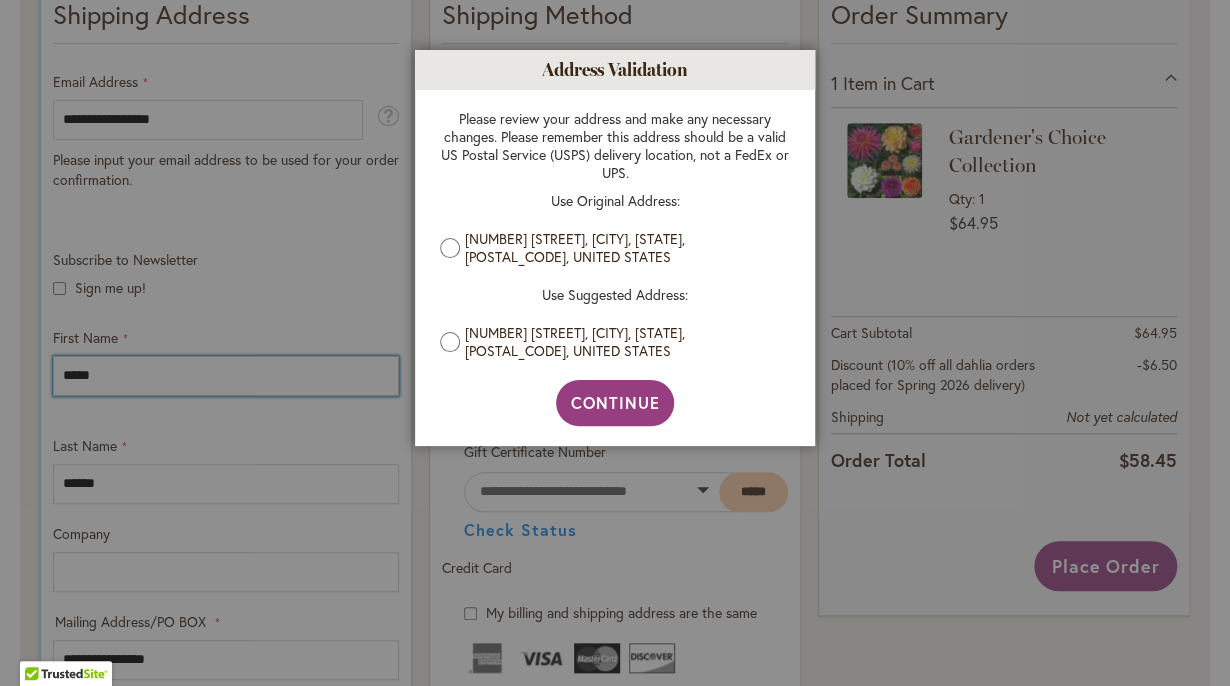 scroll, scrollTop: 477, scrollLeft: 0, axis: vertical 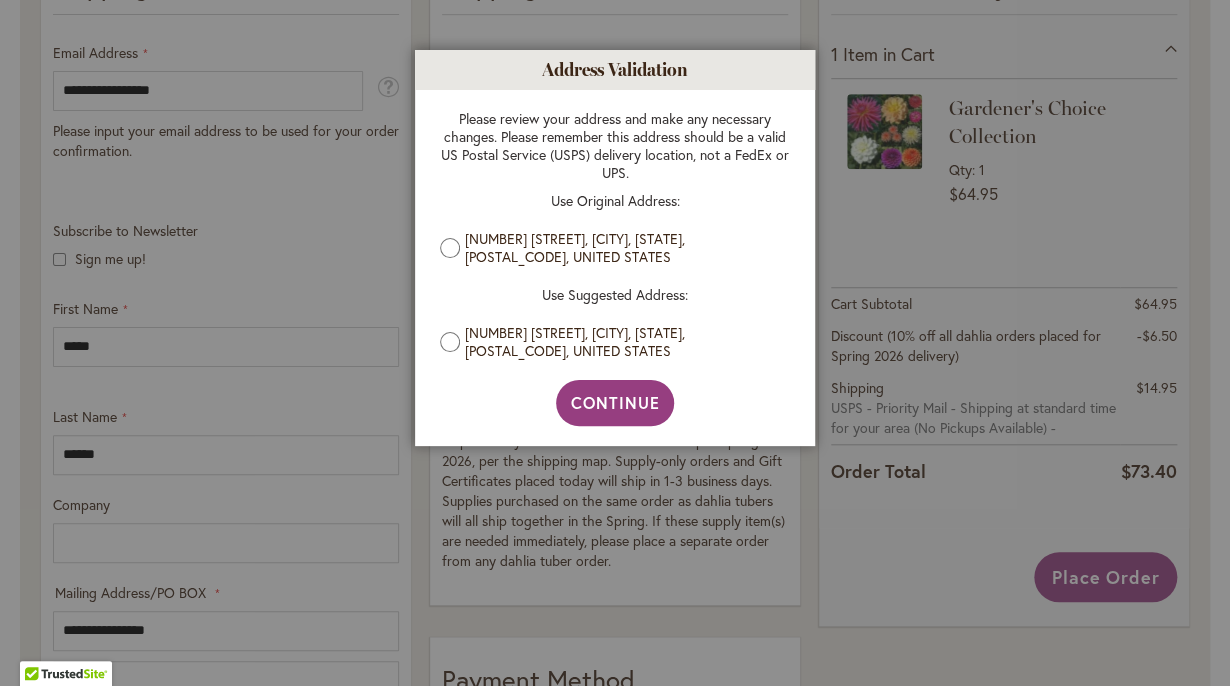 click on "Please review your address and make any necessary changes. Please remember this address should be a valid US Postal Service (USPS) delivery location, not a FedEx or UPS.
Use Original Address:
2633 SE 73RD AVE, PORTLAND, Oregon, 97206, United States
Use Suggested Address:
2633 SE 73RD AVE, PORTLAND, Oregon, 97206-1130, United States" at bounding box center [615, 235] 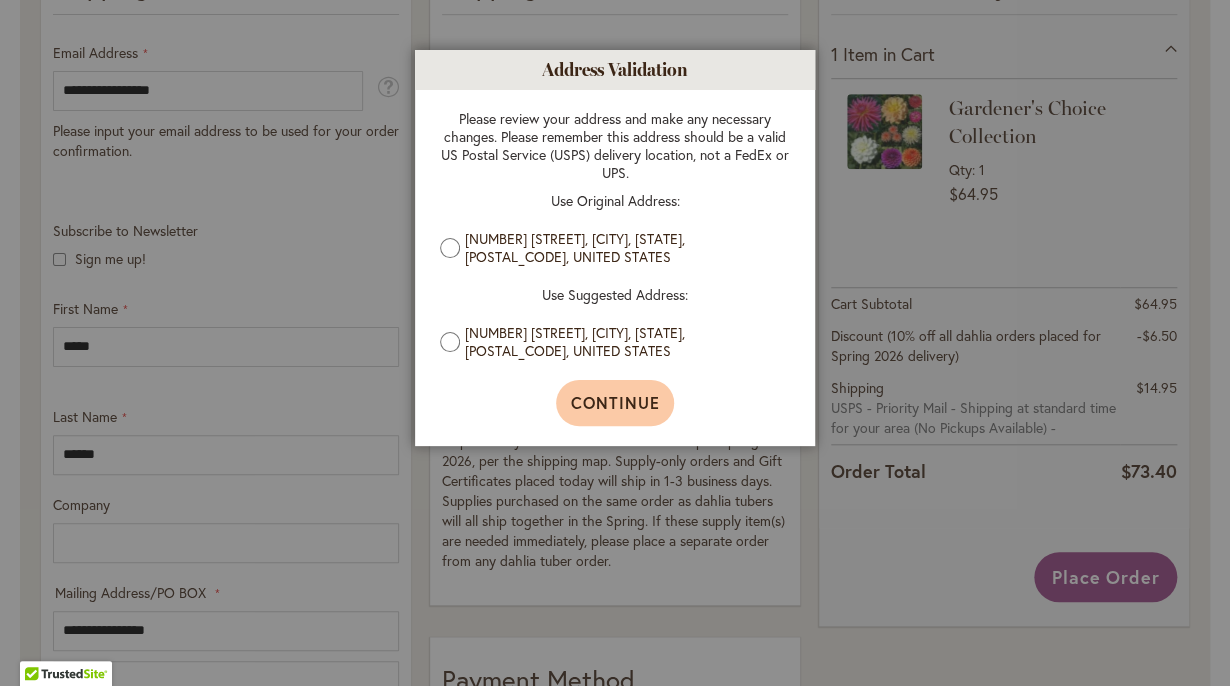 click on "Continue" at bounding box center (615, 402) 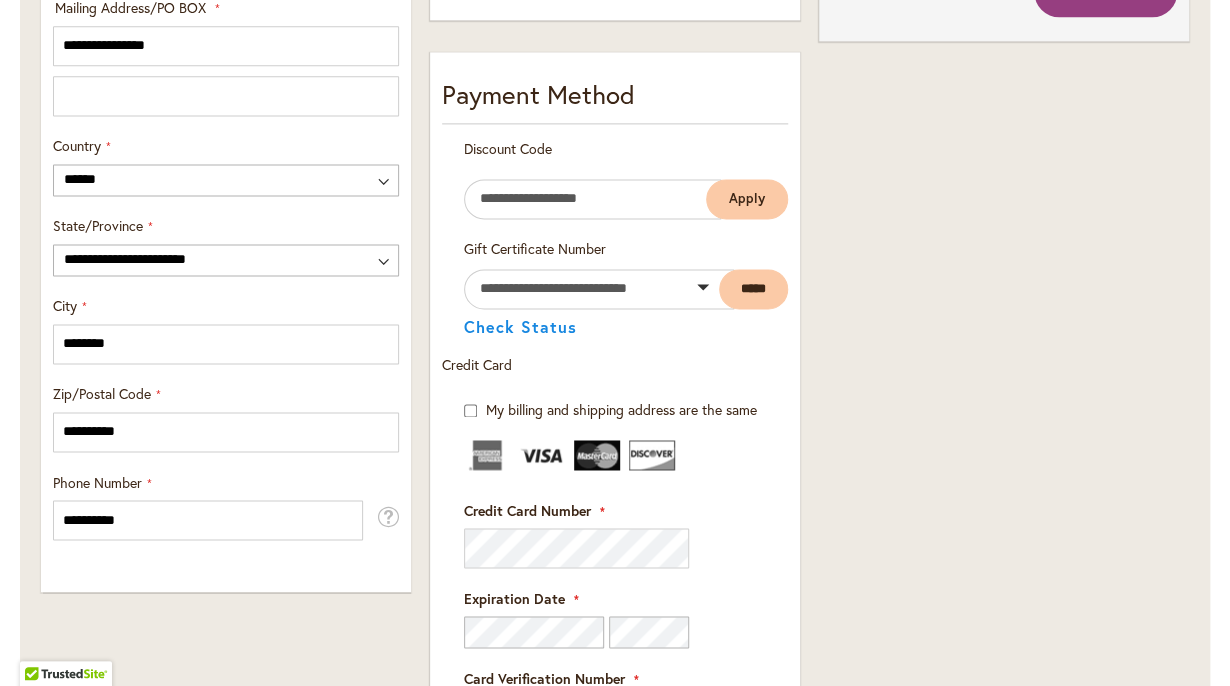 scroll, scrollTop: 1075, scrollLeft: 0, axis: vertical 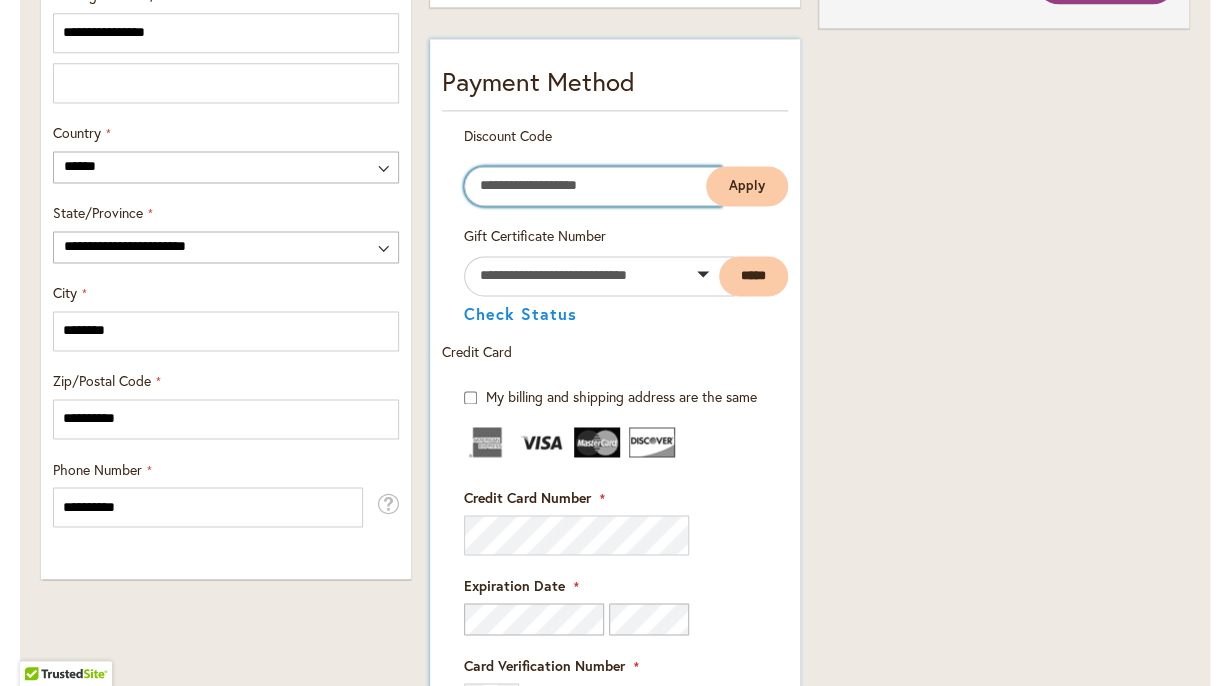 click on "Enter discount code" at bounding box center (592, 186) 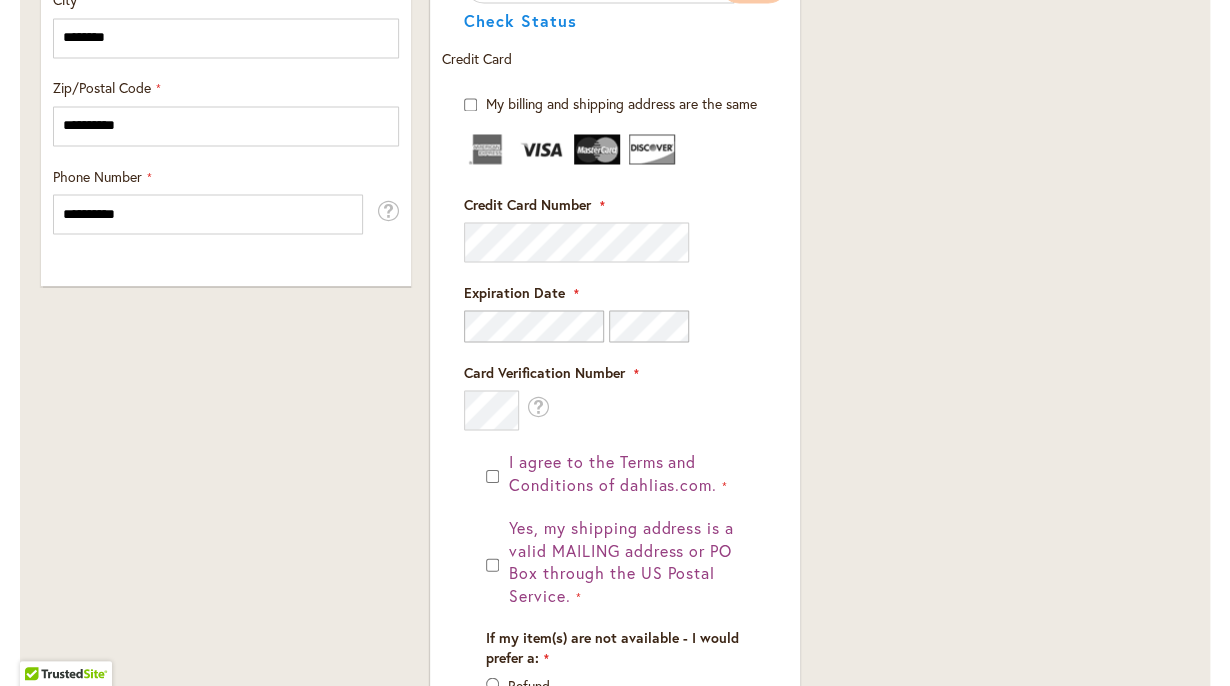 scroll, scrollTop: 1372, scrollLeft: 0, axis: vertical 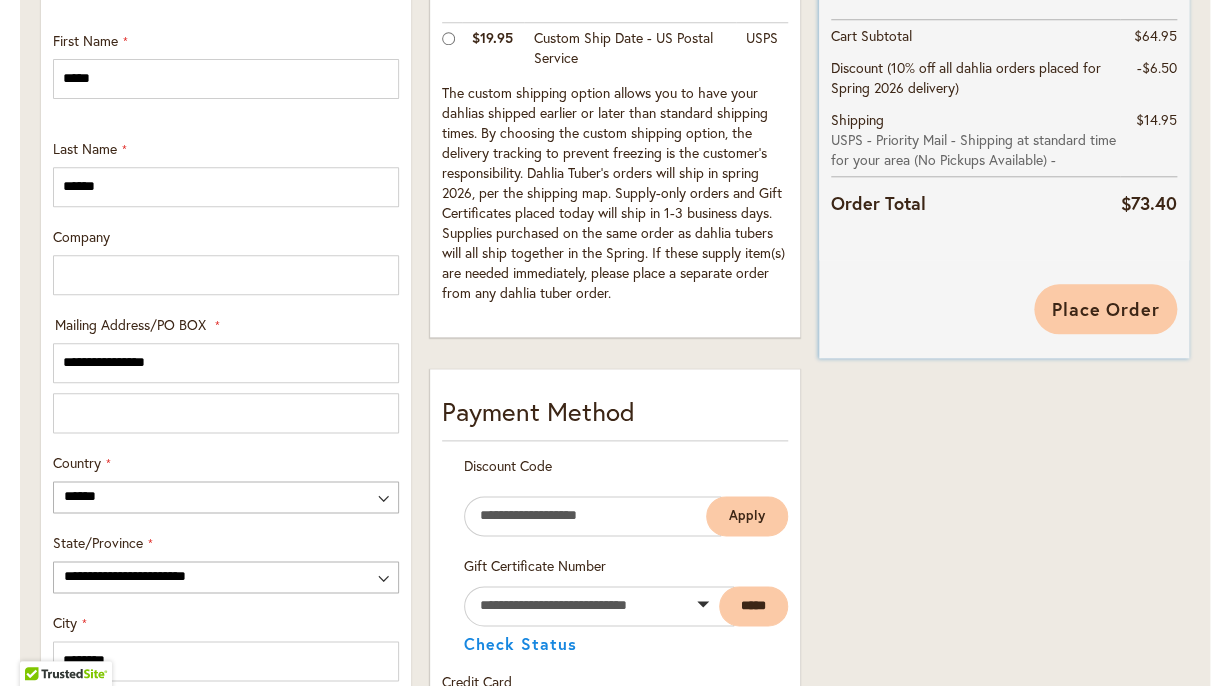 click on "Place Order" at bounding box center [1105, 309] 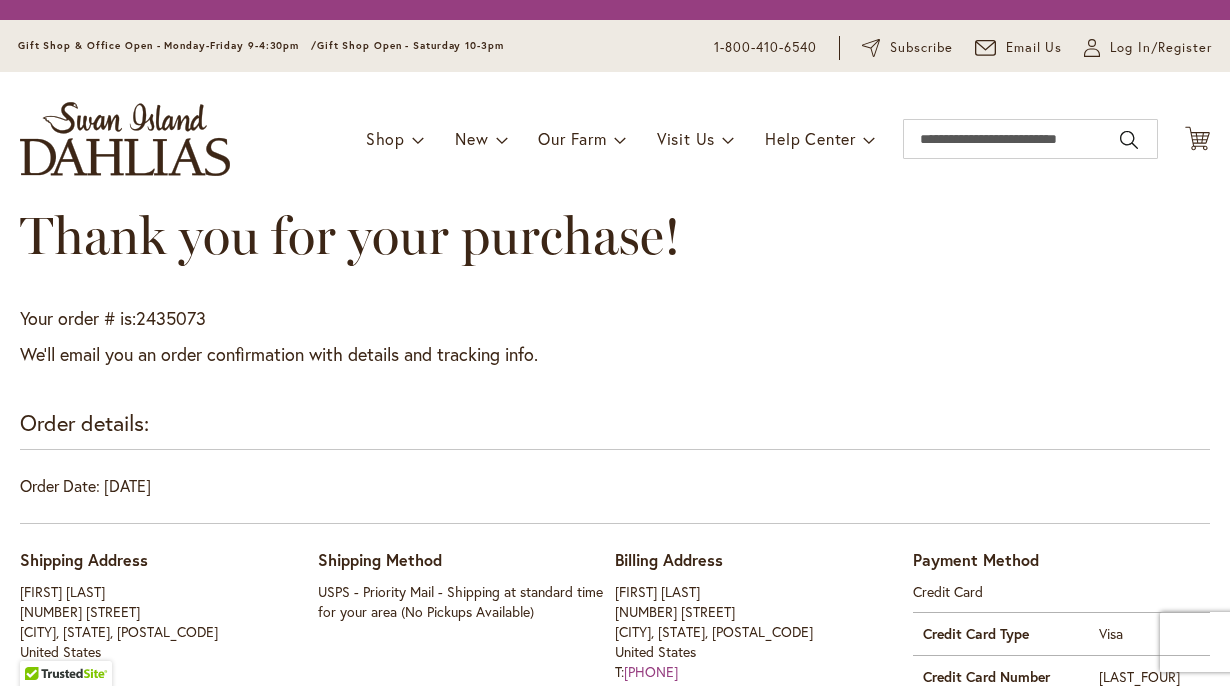 scroll, scrollTop: 0, scrollLeft: 0, axis: both 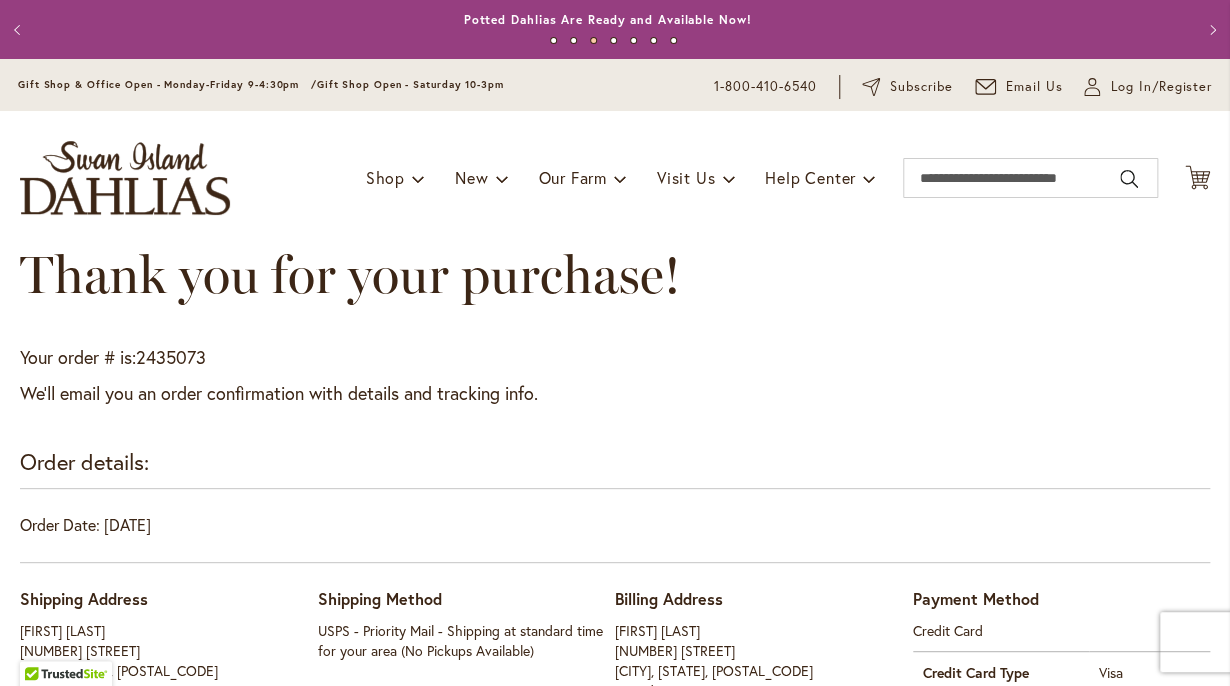click on "Thank you for your purchase!" at bounding box center (615, 295) 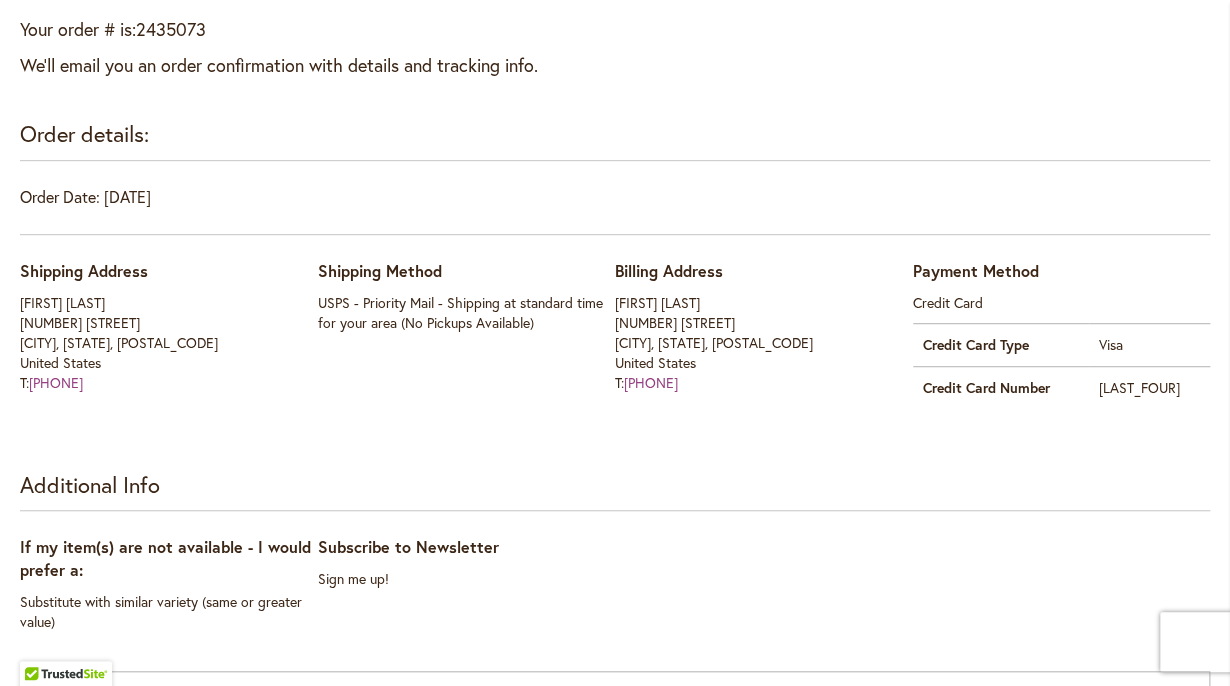 scroll, scrollTop: 351, scrollLeft: 0, axis: vertical 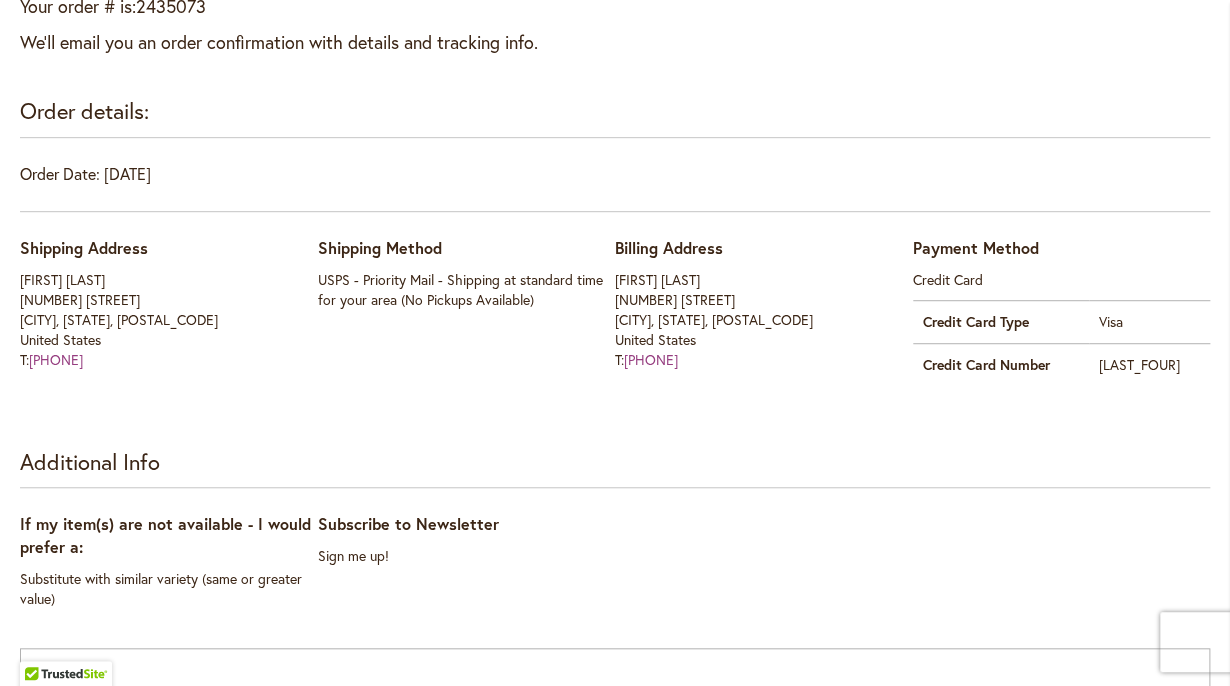 click on "Order Date: [DATE]" at bounding box center (615, 187) 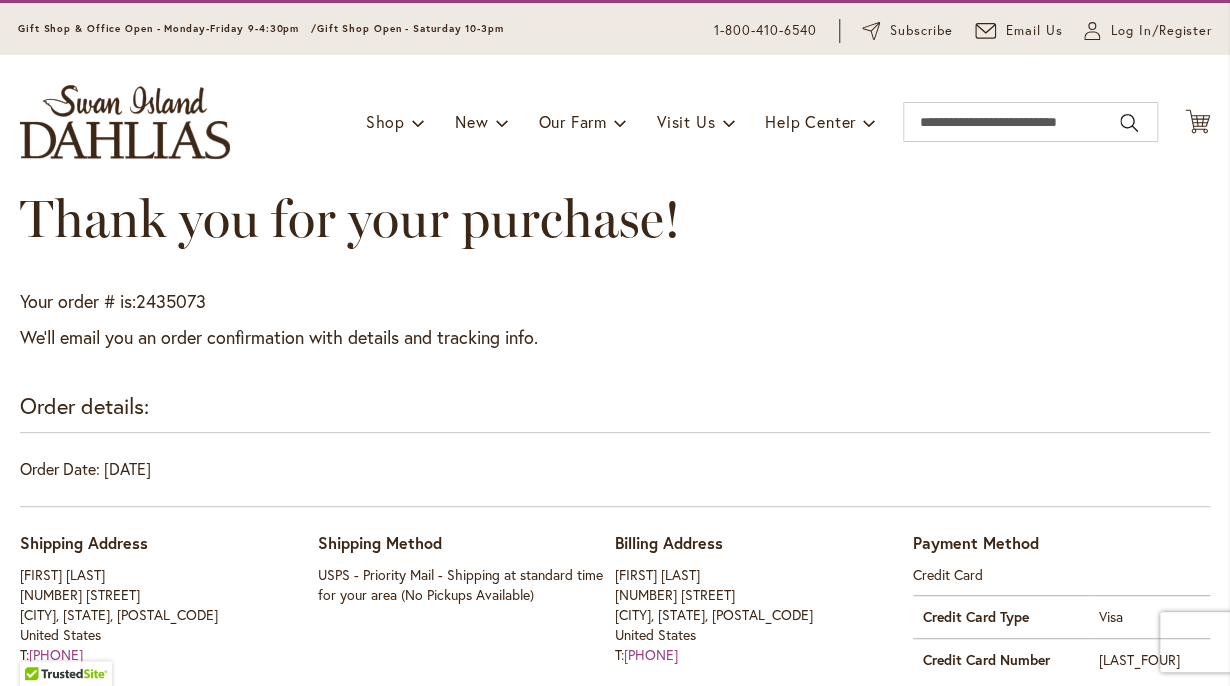 scroll, scrollTop: 0, scrollLeft: 0, axis: both 